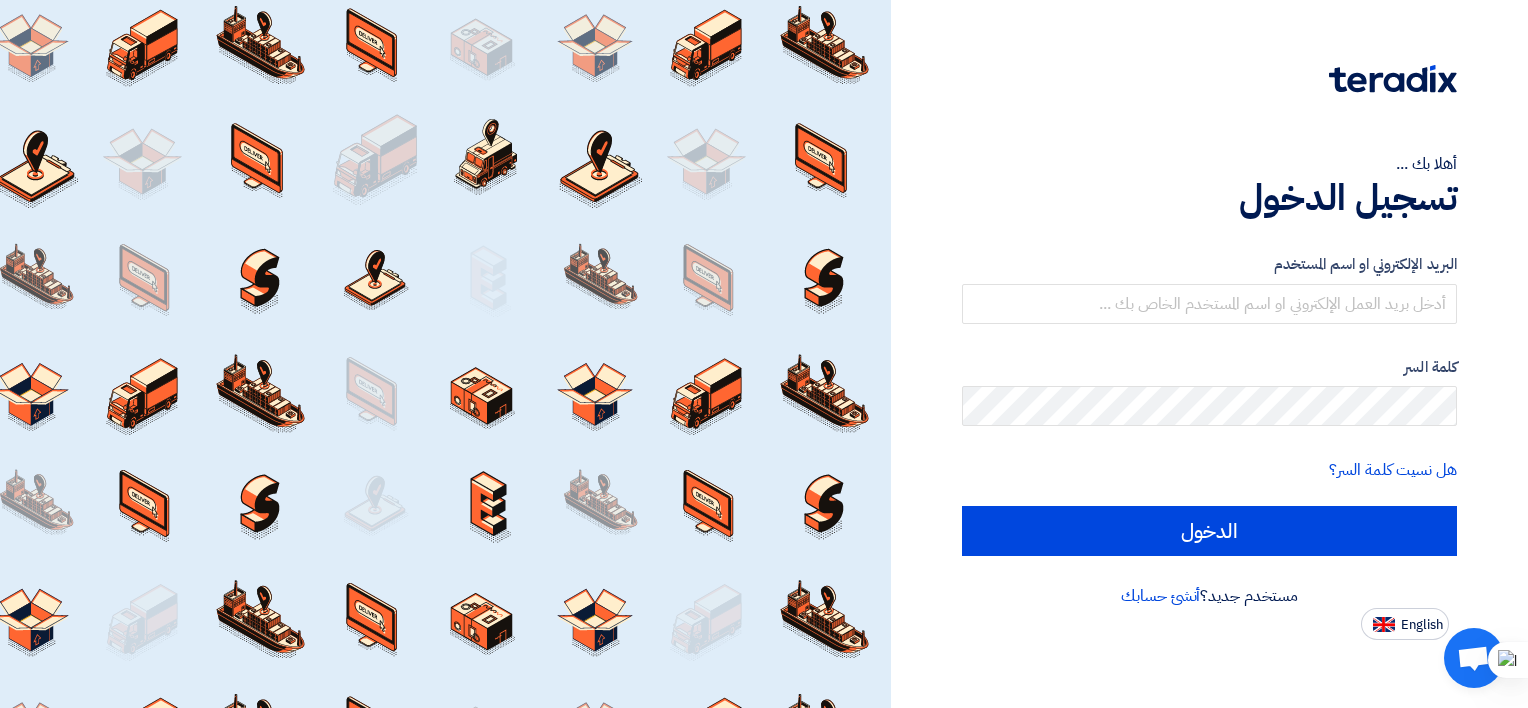 scroll, scrollTop: 0, scrollLeft: 0, axis: both 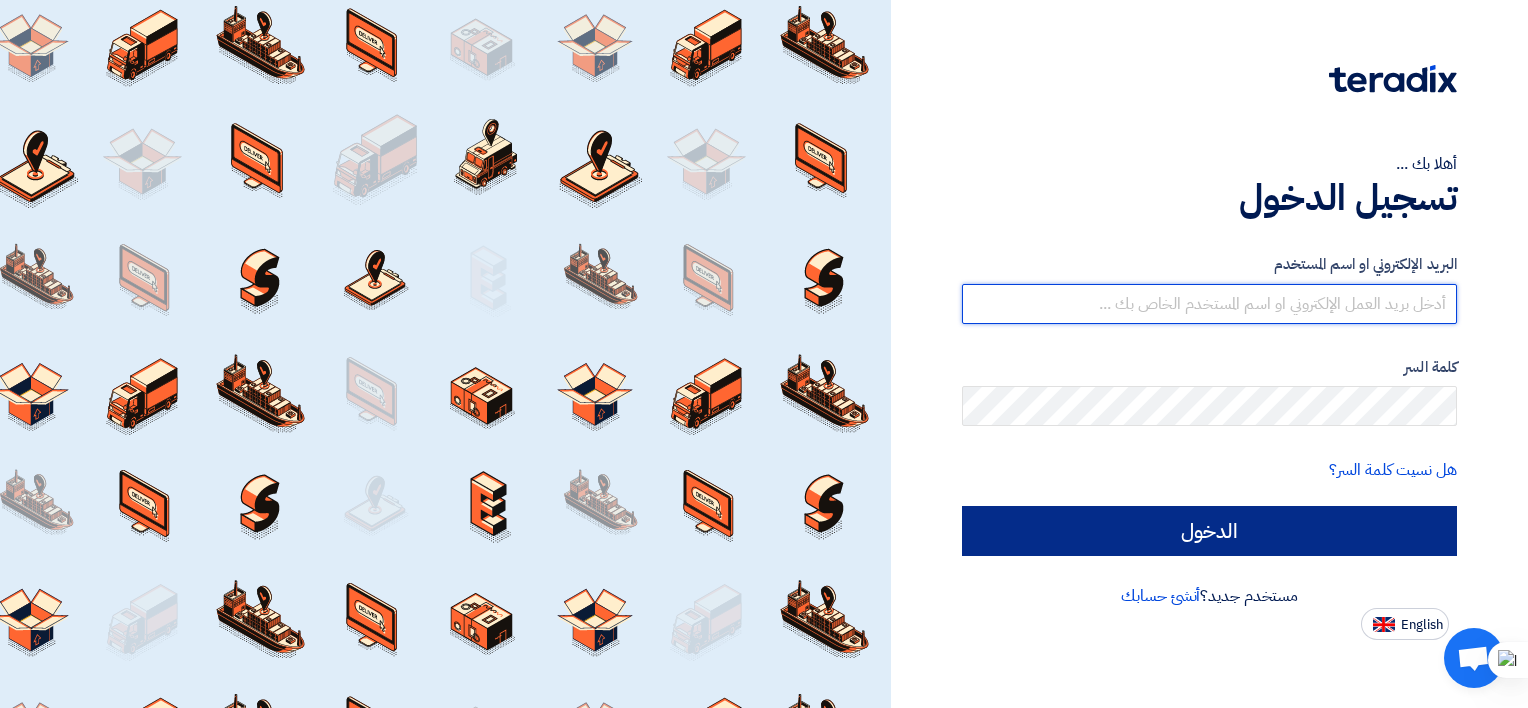 type on "[EMAIL]" 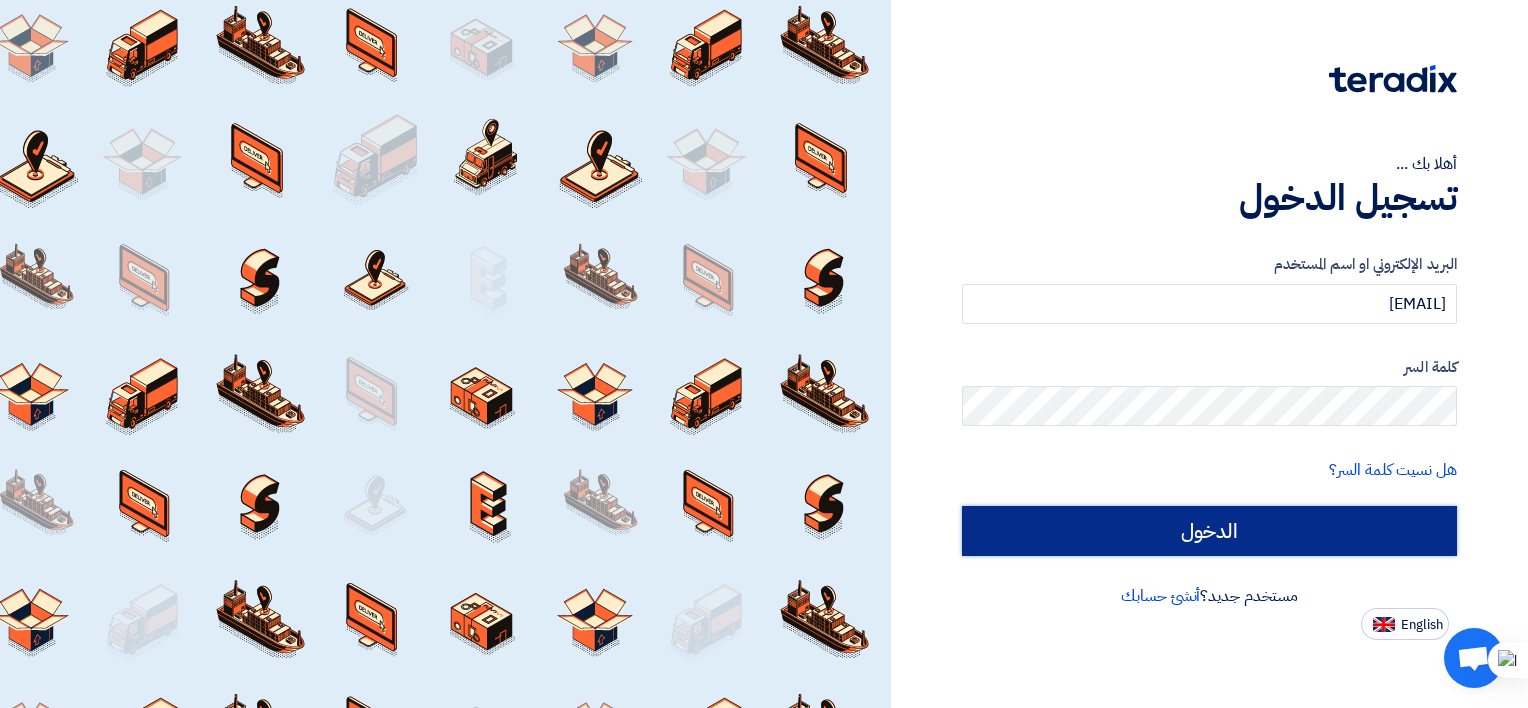 click on "الدخول" 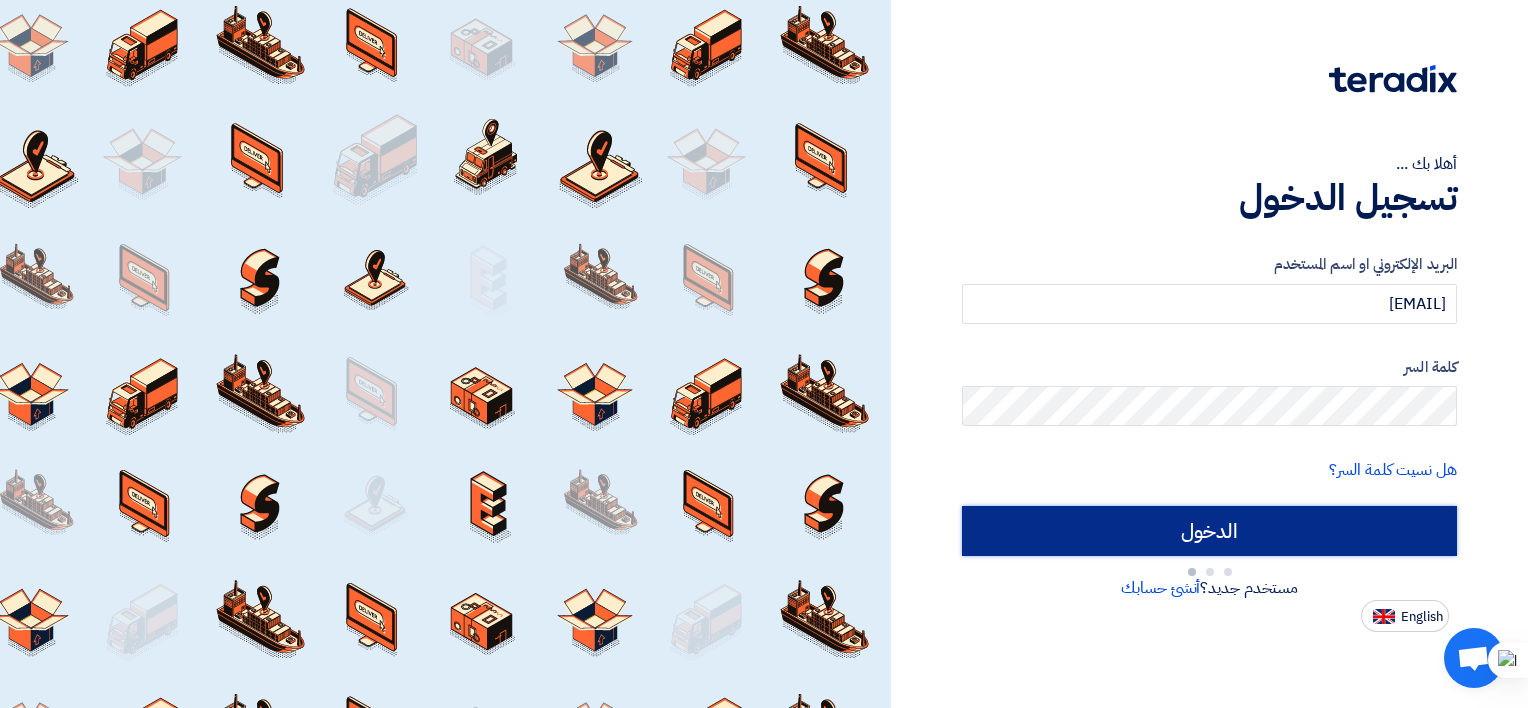 type on "Sign in" 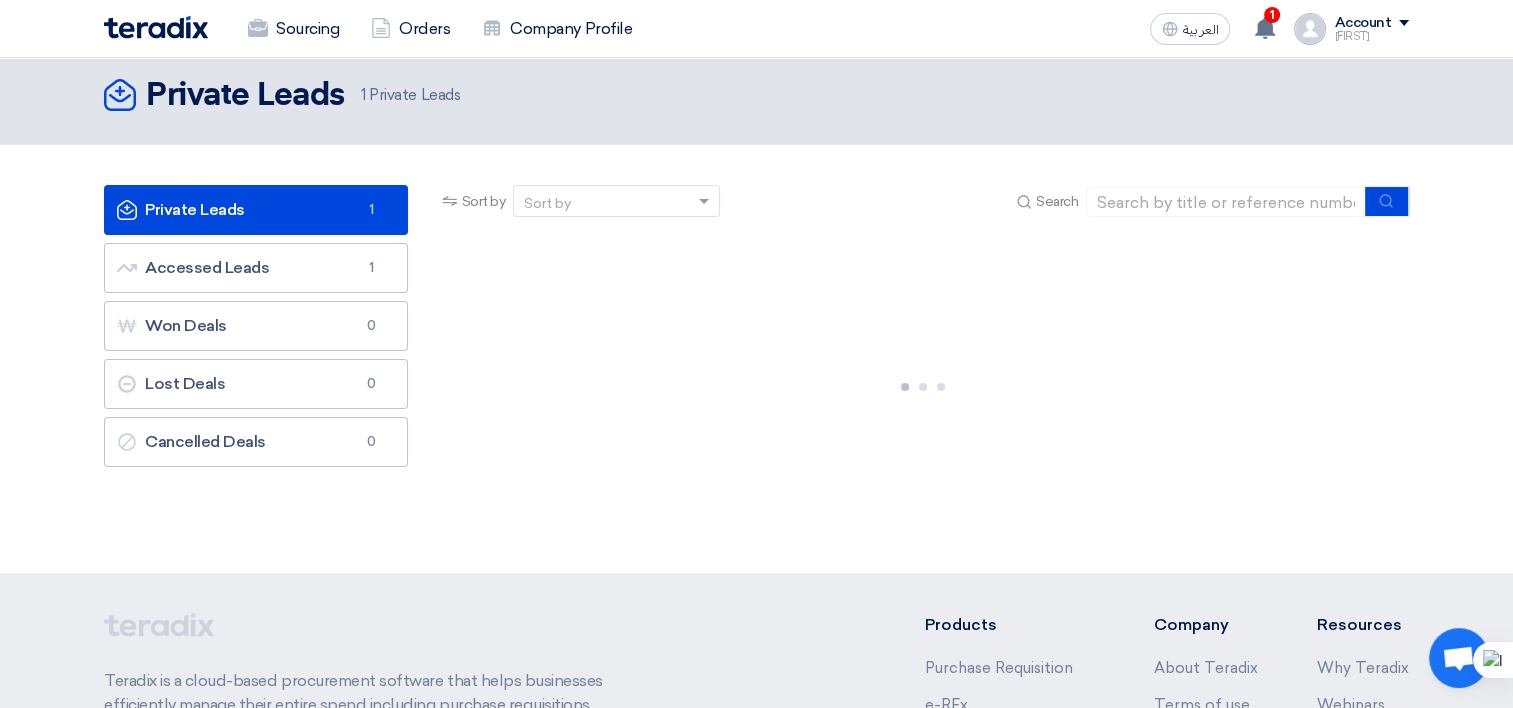 scroll, scrollTop: 100, scrollLeft: 0, axis: vertical 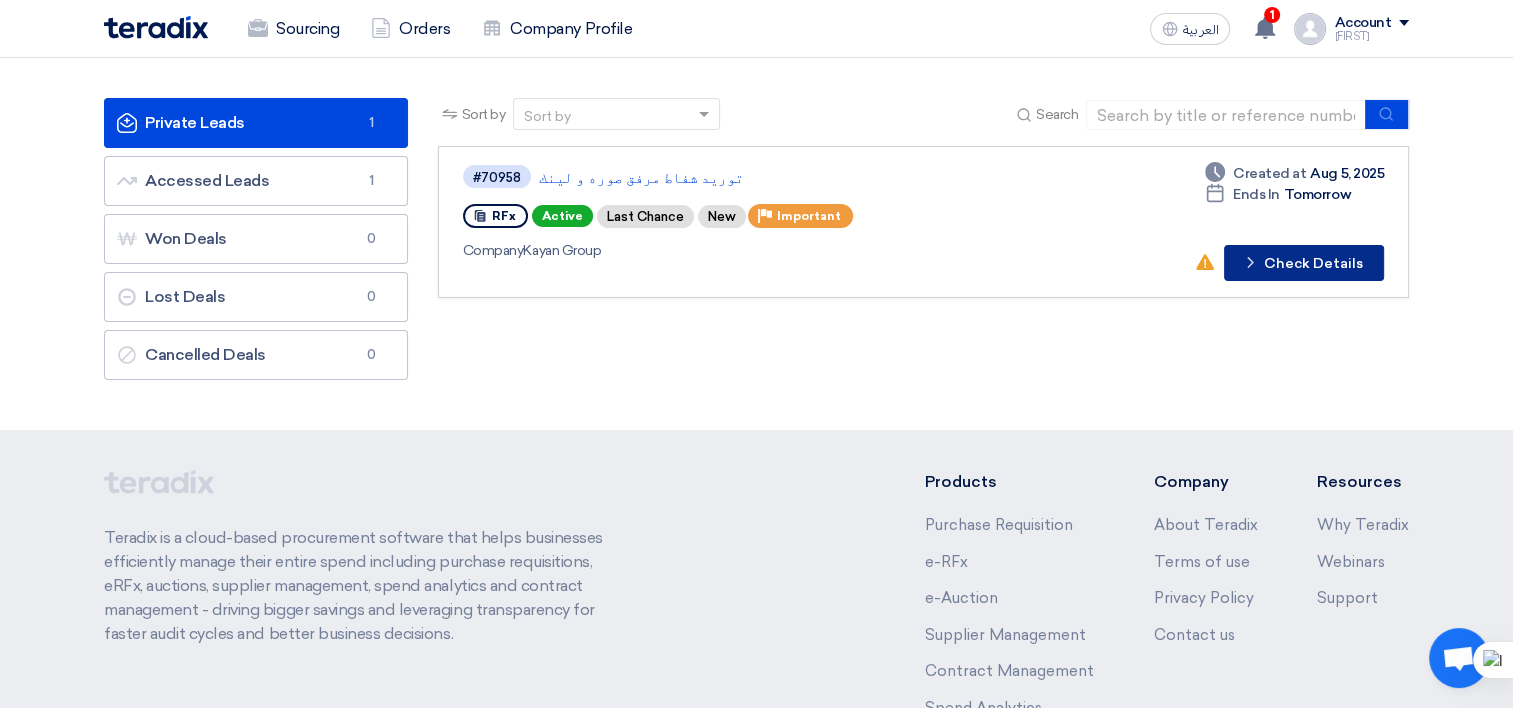click on "Check details
Check Details" 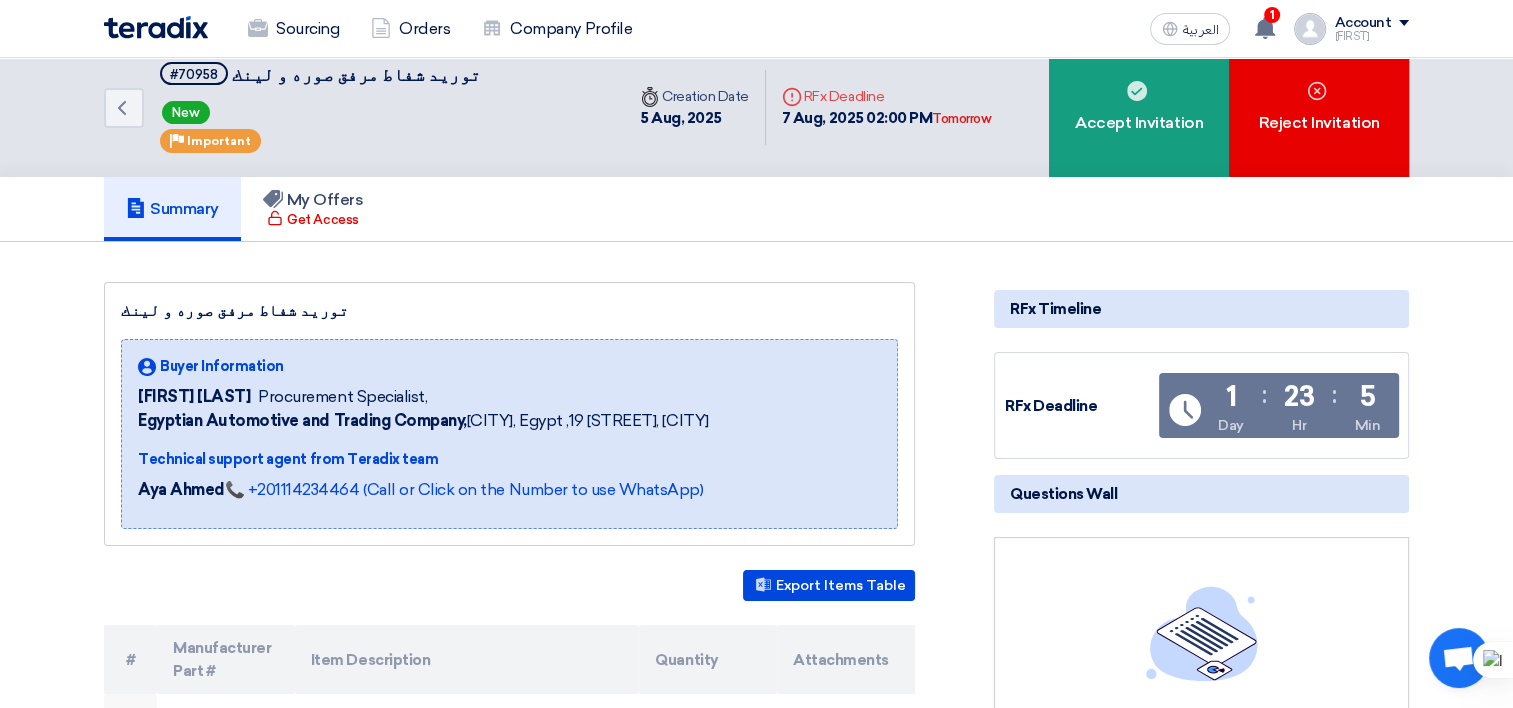 scroll, scrollTop: 0, scrollLeft: 0, axis: both 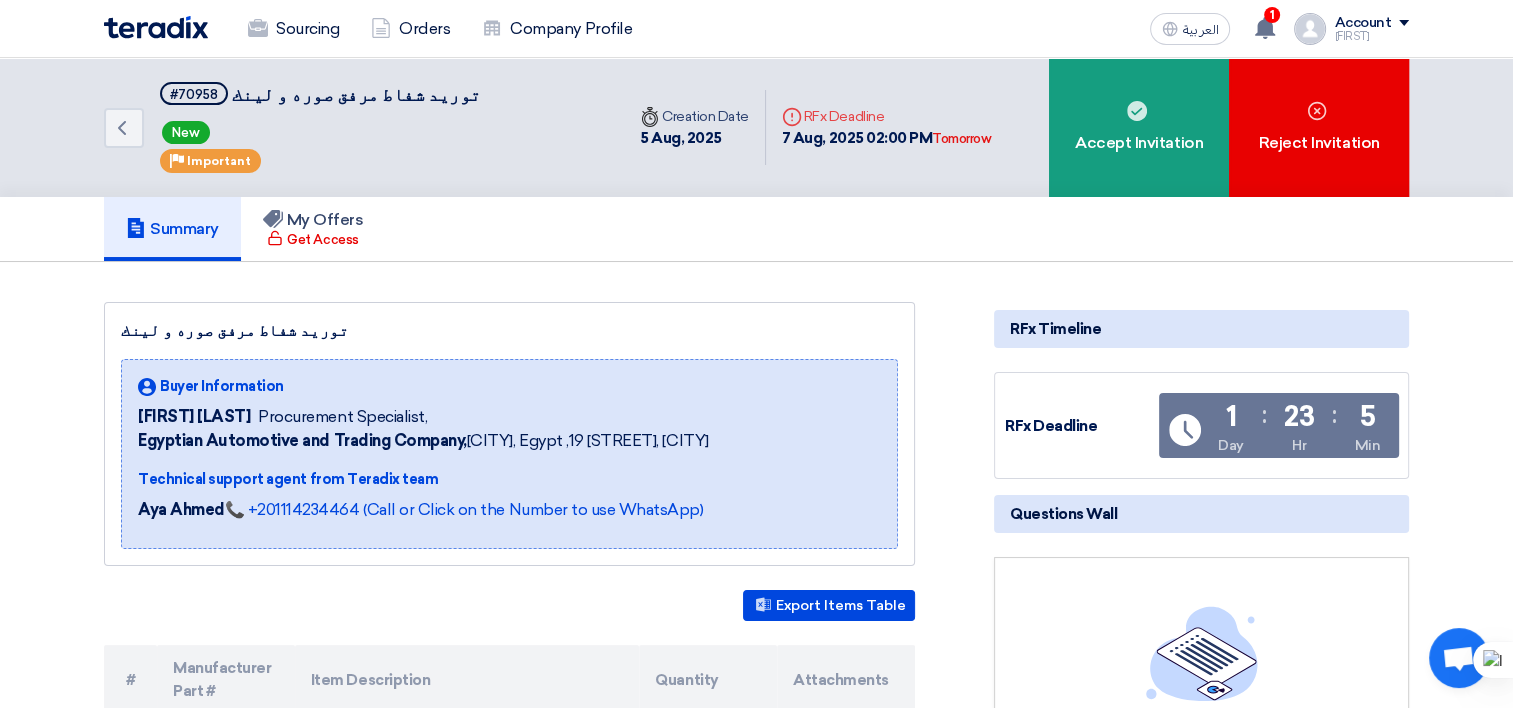 click 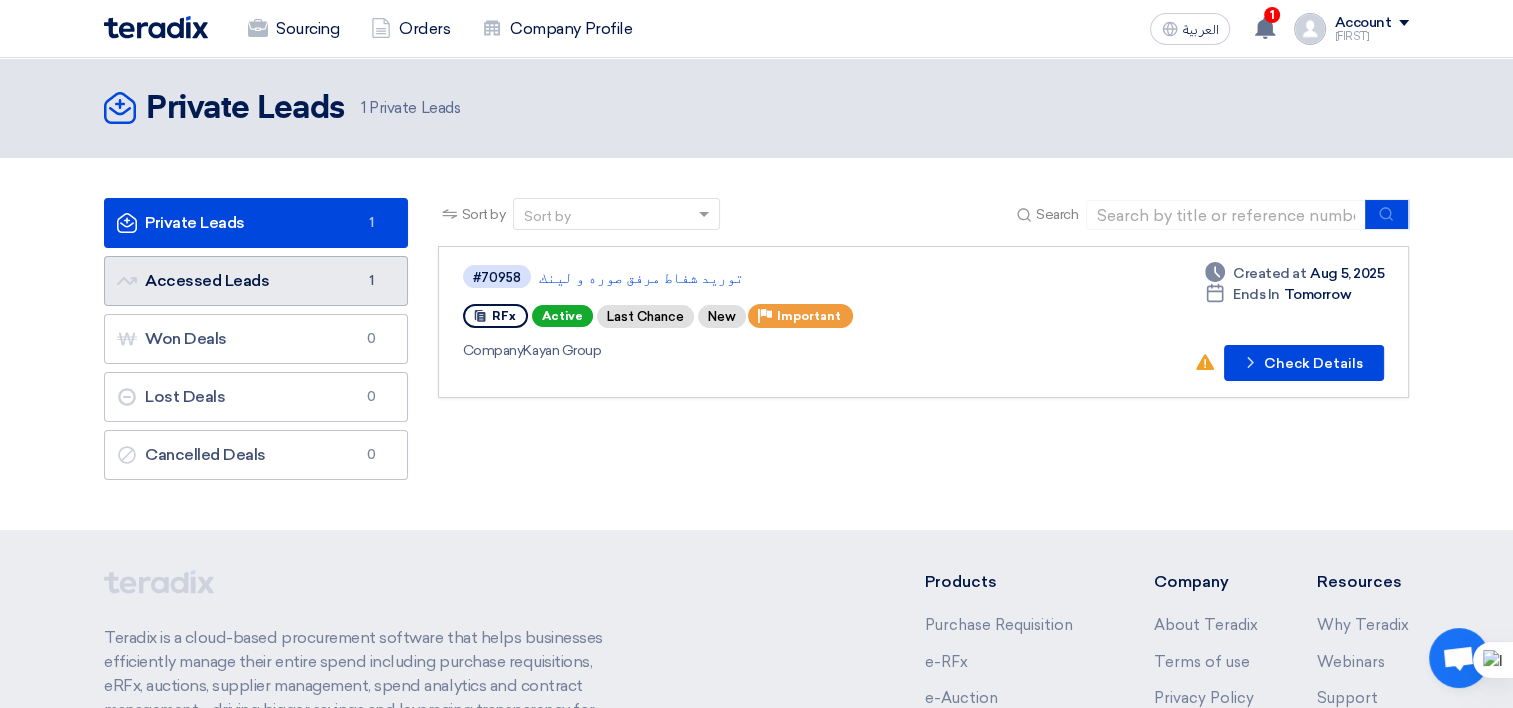 click on "Accessed Leads
Accessed Leads
1" 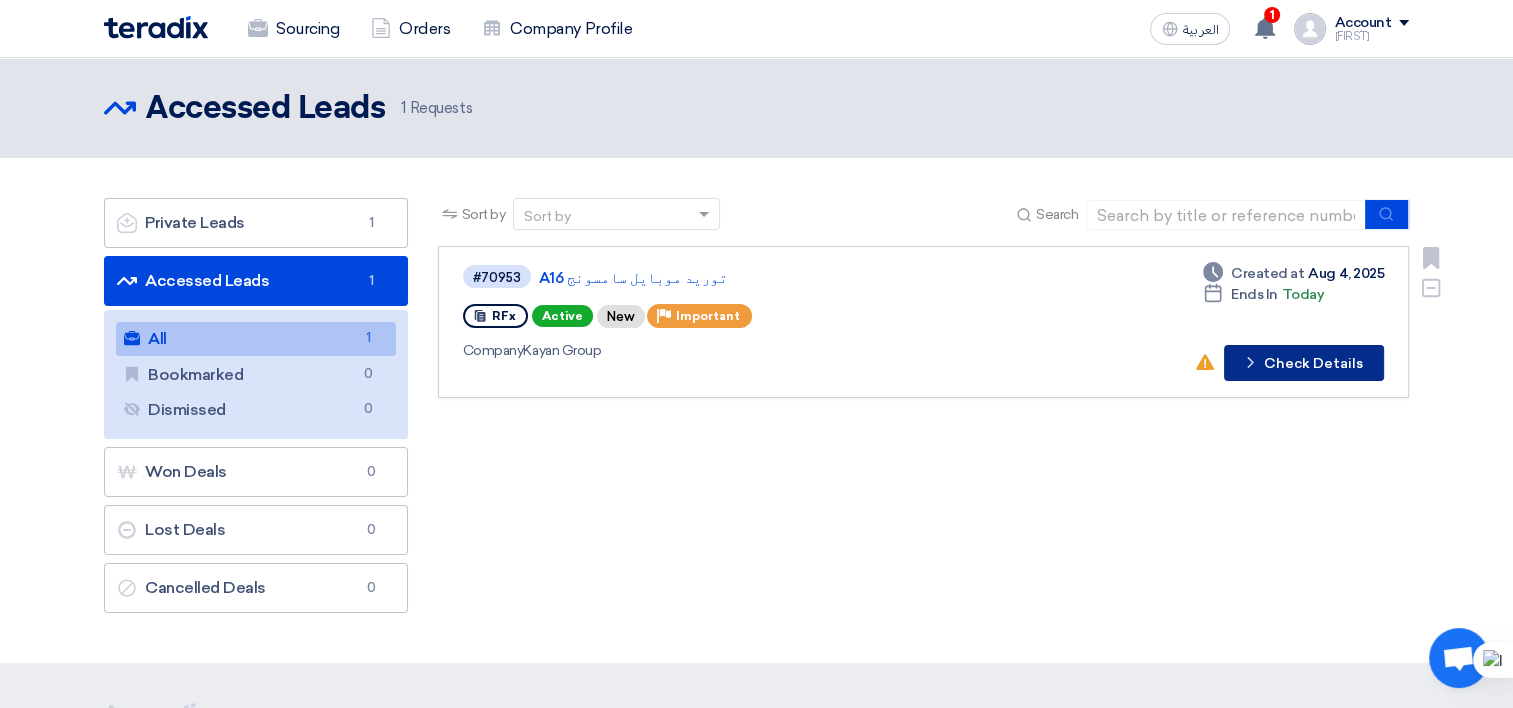 click on "Check details
Check Details" 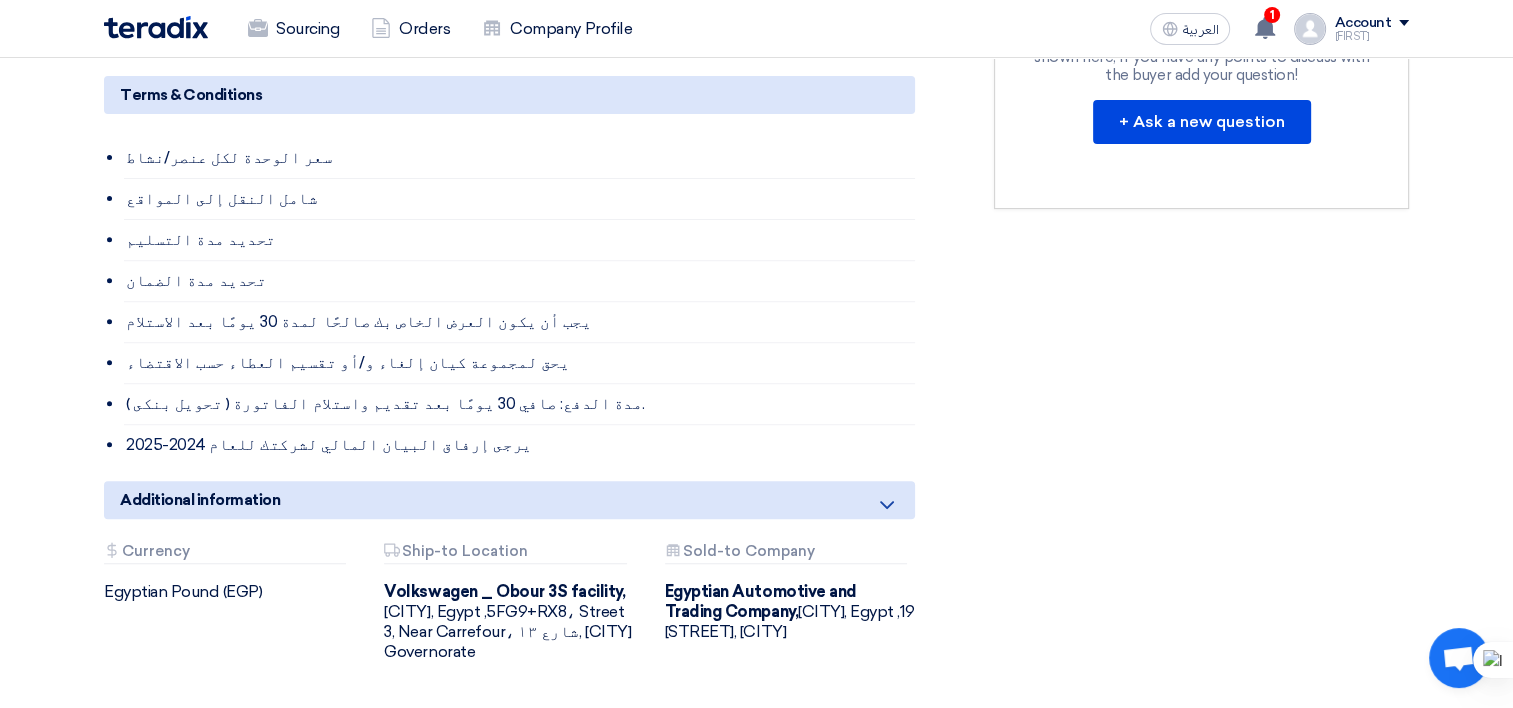 scroll, scrollTop: 800, scrollLeft: 0, axis: vertical 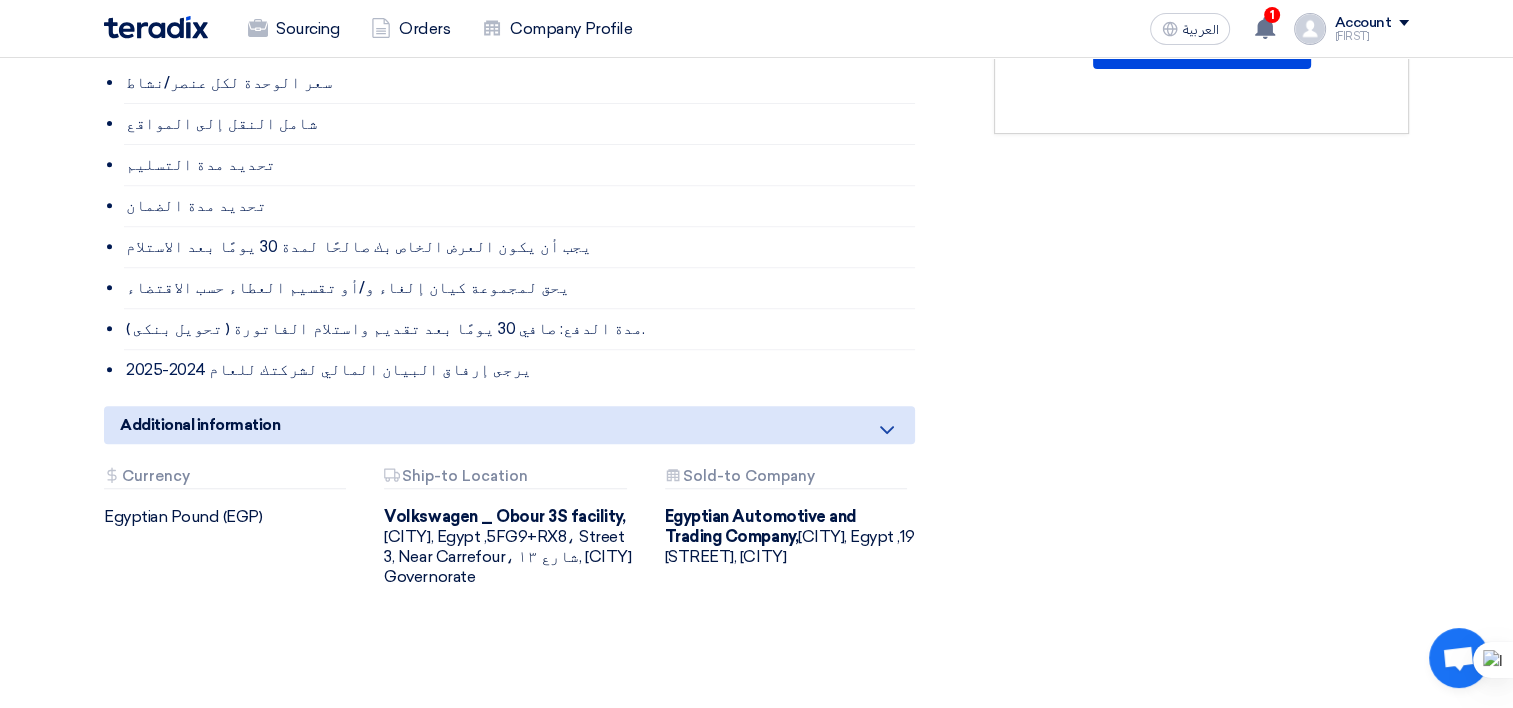 click on "Attachments Currency Egyptian Pound (EGP) Ship-to Location Volkswagen _ Obour 3S facility, [CITY], Egypt ,5FG9+RX8، Street 3, Near Carrefour، شارع ١٣, [CITY] Governorate Sold-to Company Egyptian Automotive and Trading Company," 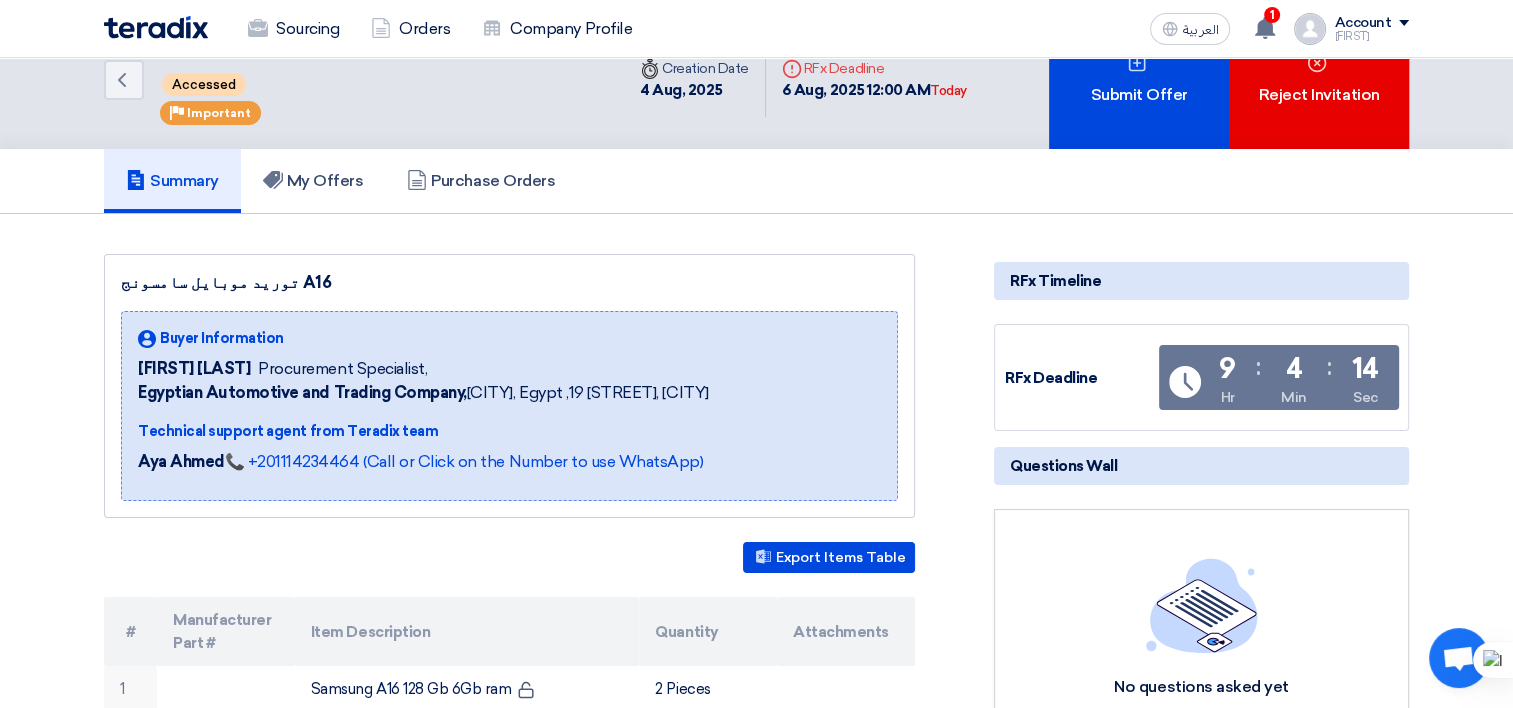 scroll, scrollTop: 0, scrollLeft: 0, axis: both 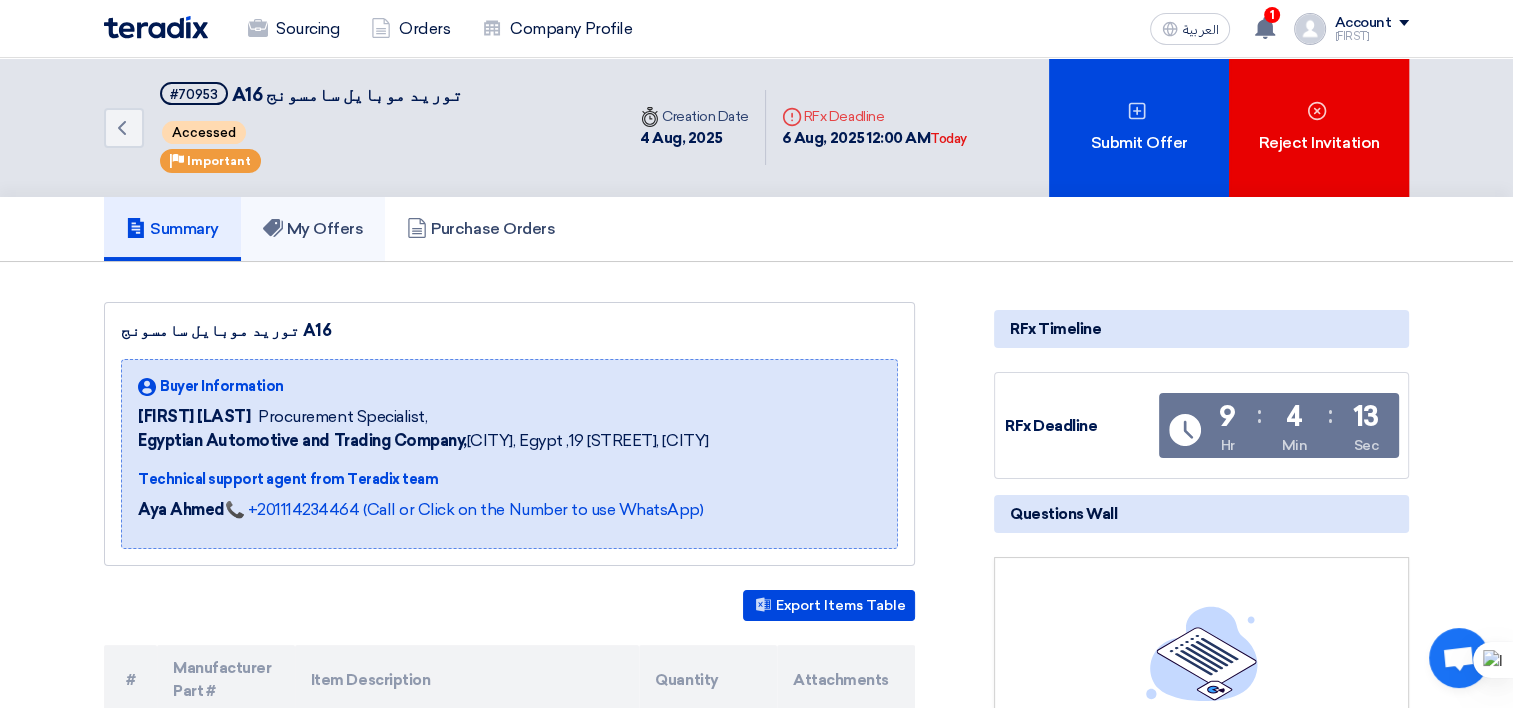 click on "My Offers" 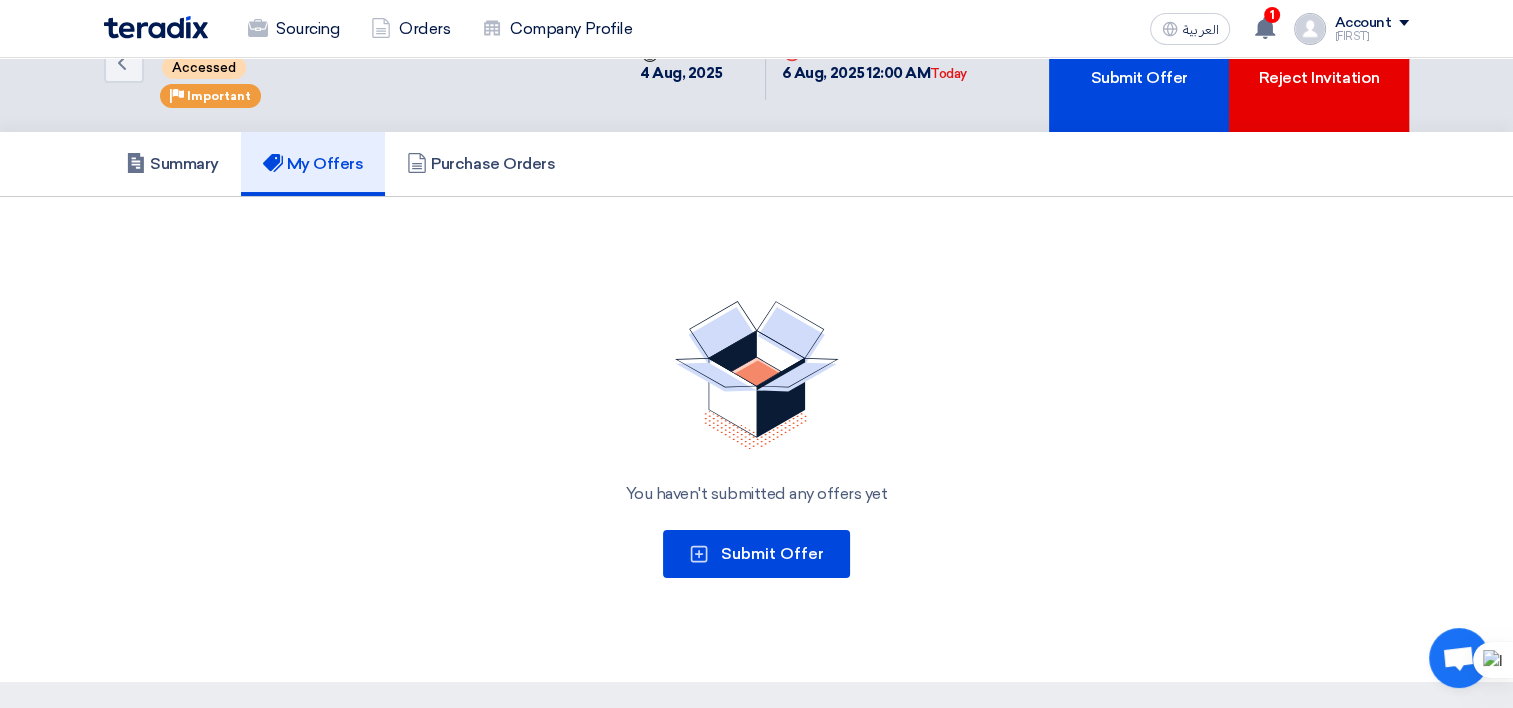 scroll, scrollTop: 100, scrollLeft: 0, axis: vertical 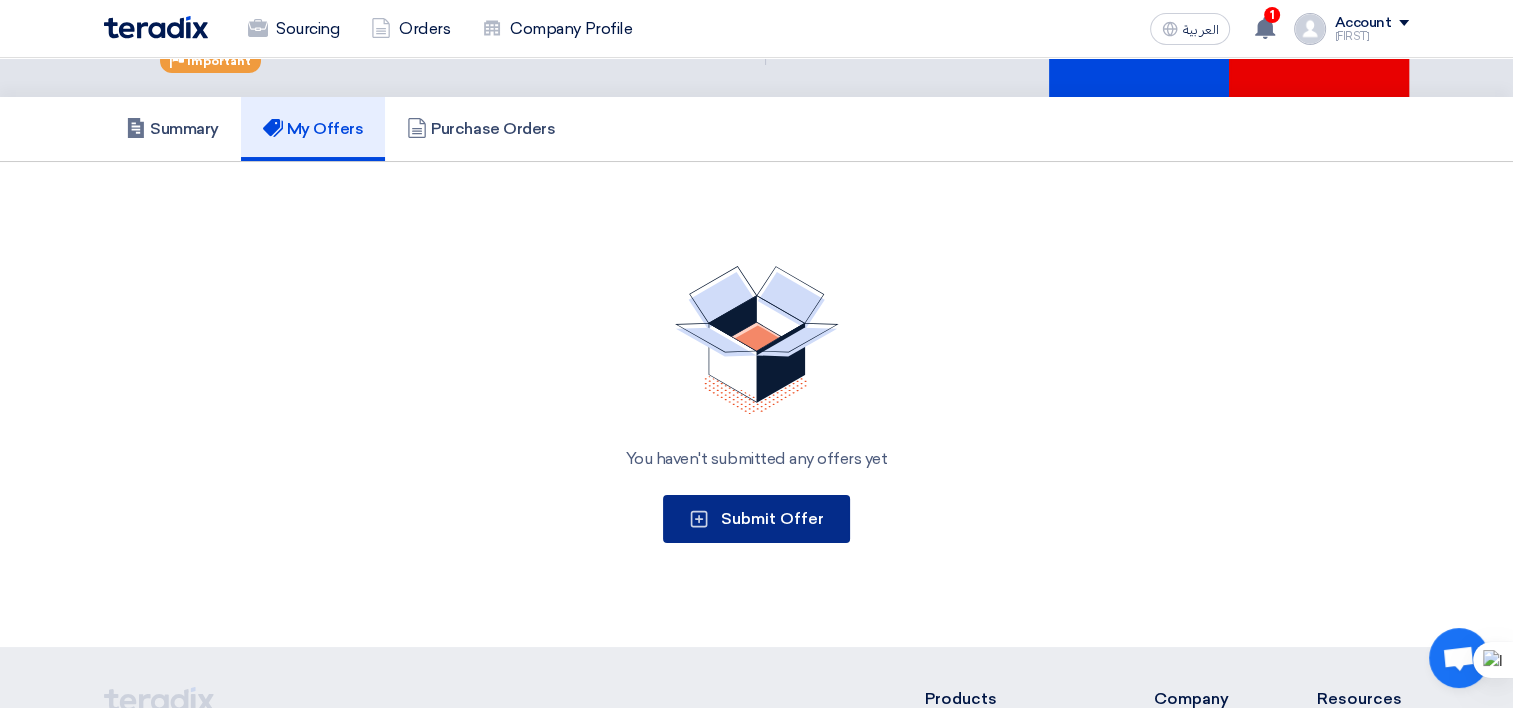 click on "Submit Offer" 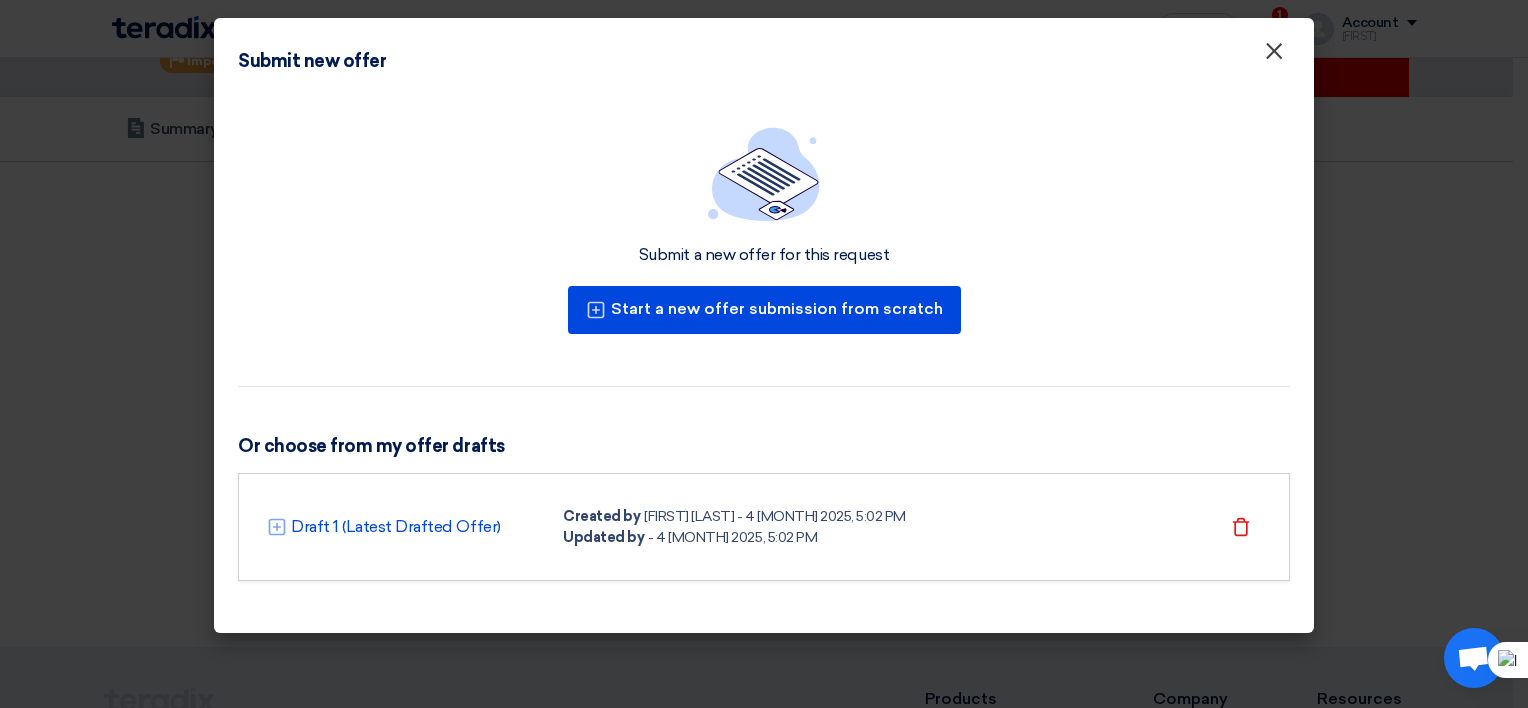 drag, startPoint x: 1268, startPoint y: 59, endPoint x: 1268, endPoint y: 76, distance: 17 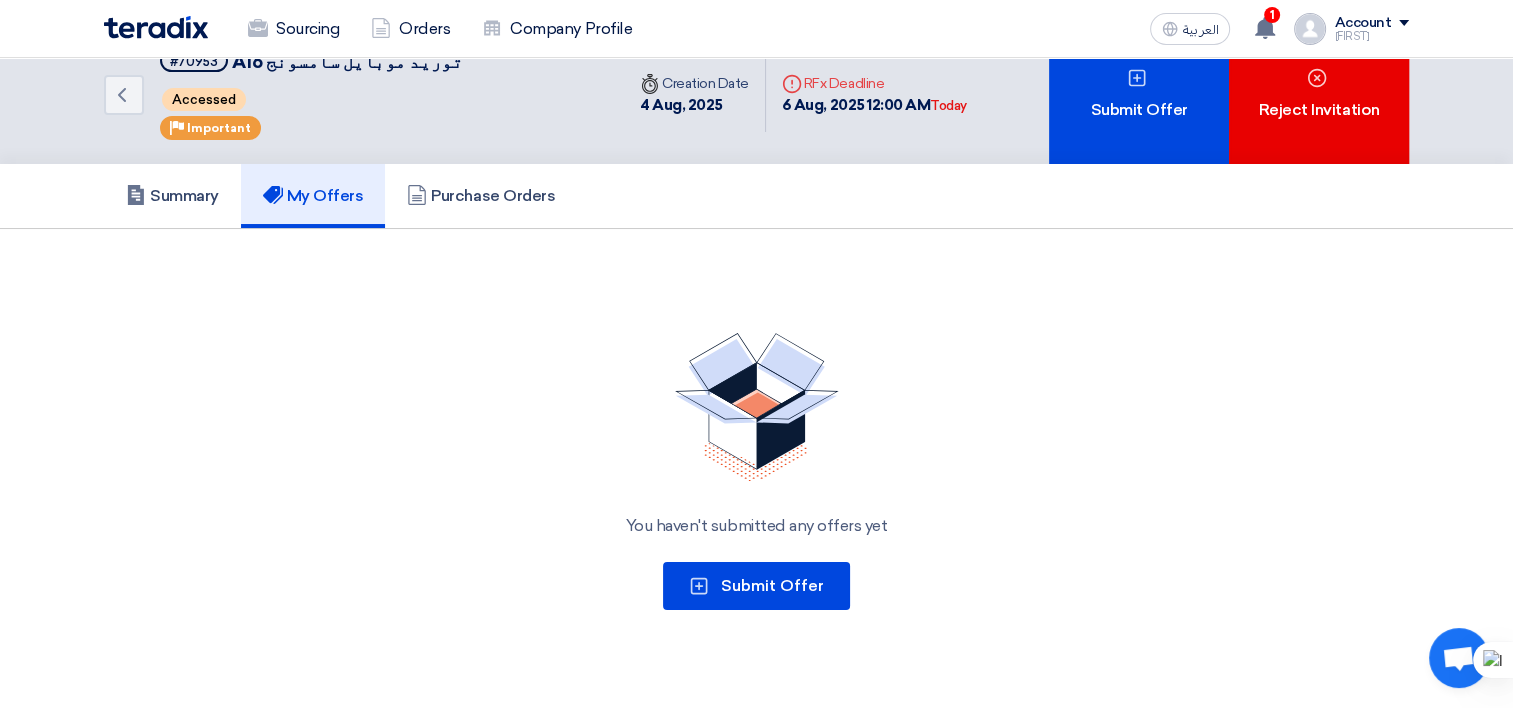 scroll, scrollTop: 0, scrollLeft: 0, axis: both 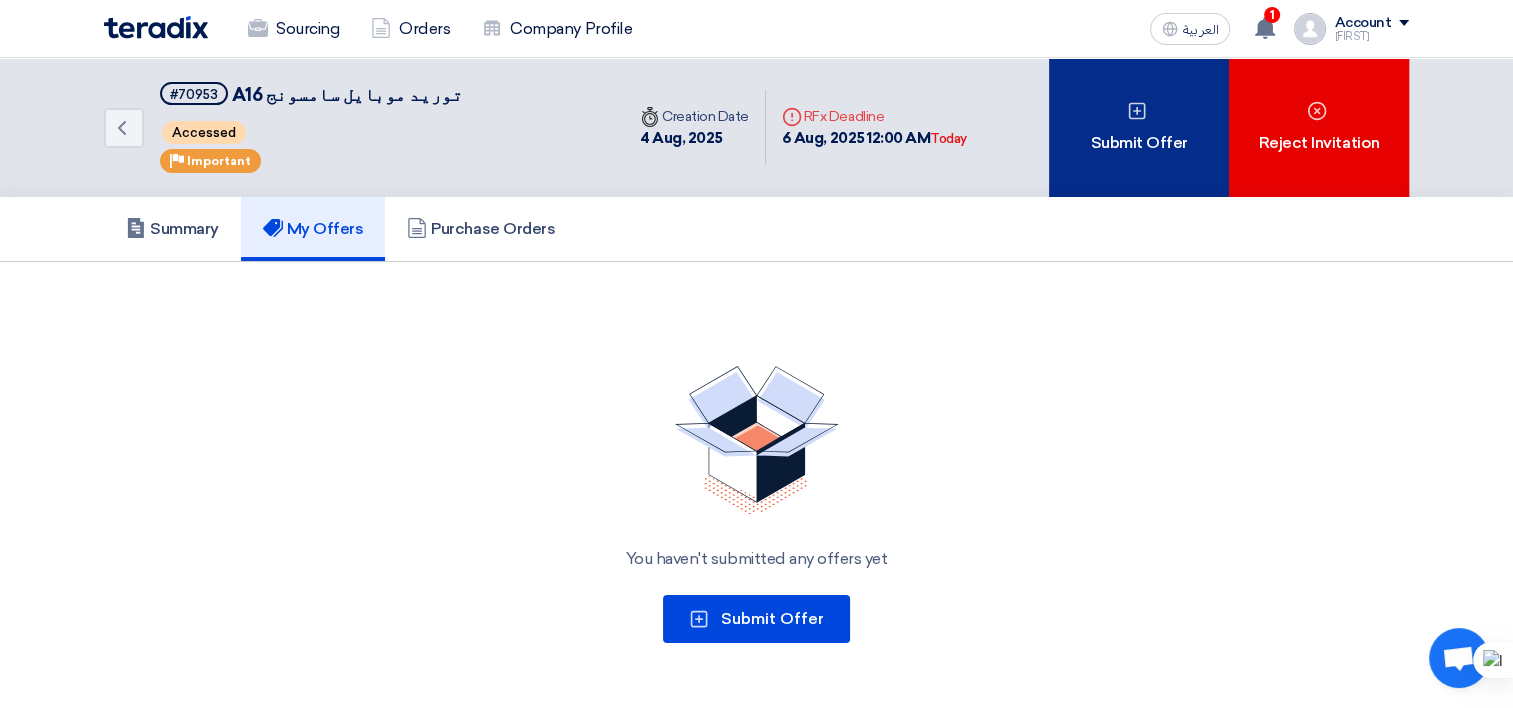 click 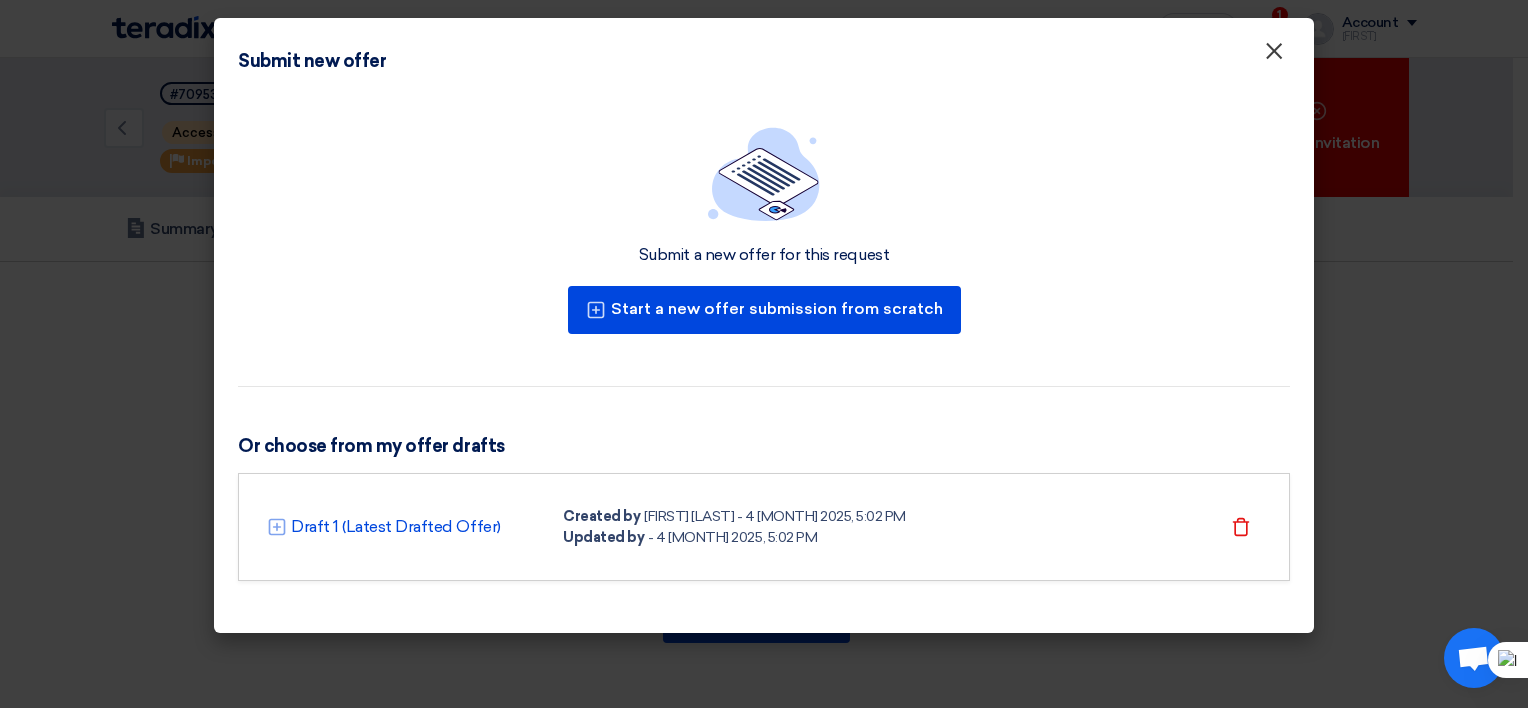 click on "×" 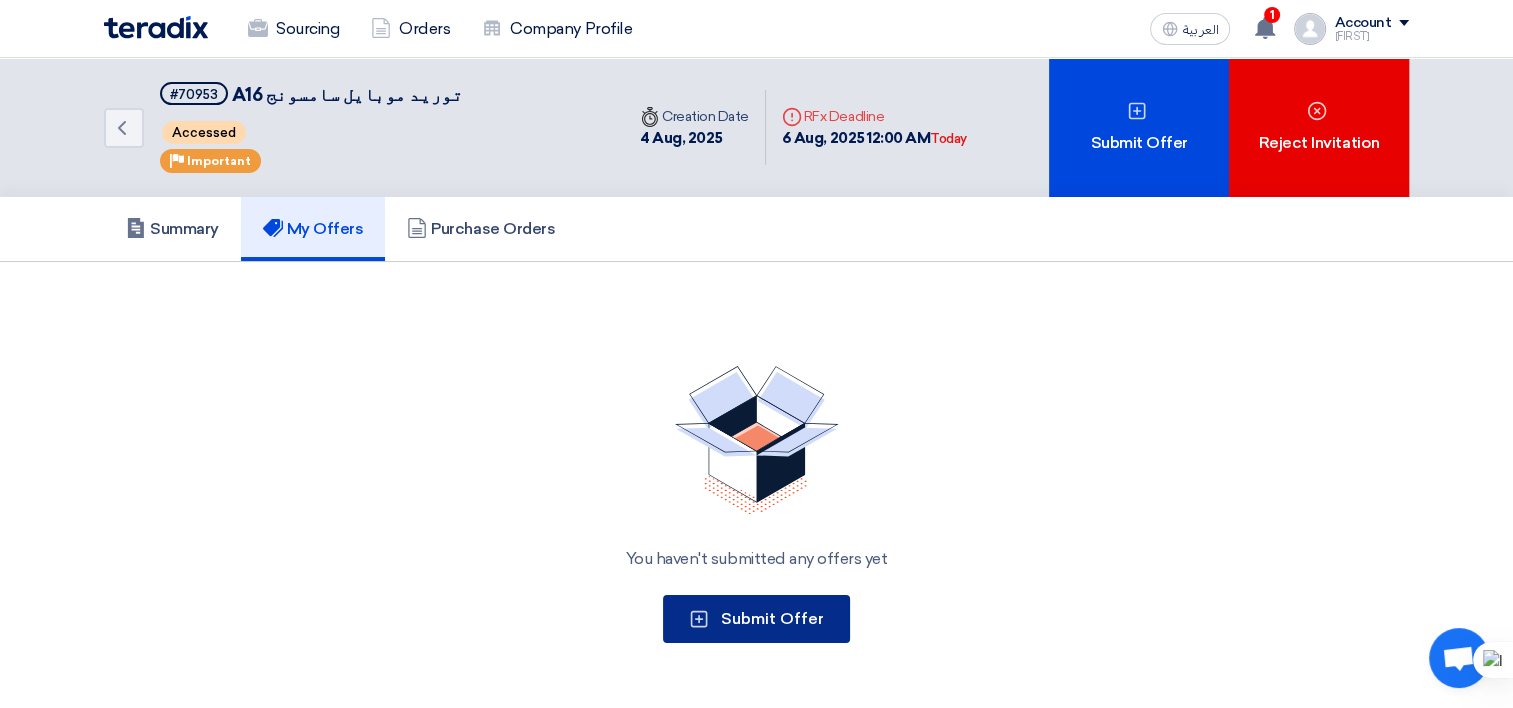 click on "Submit Offer" 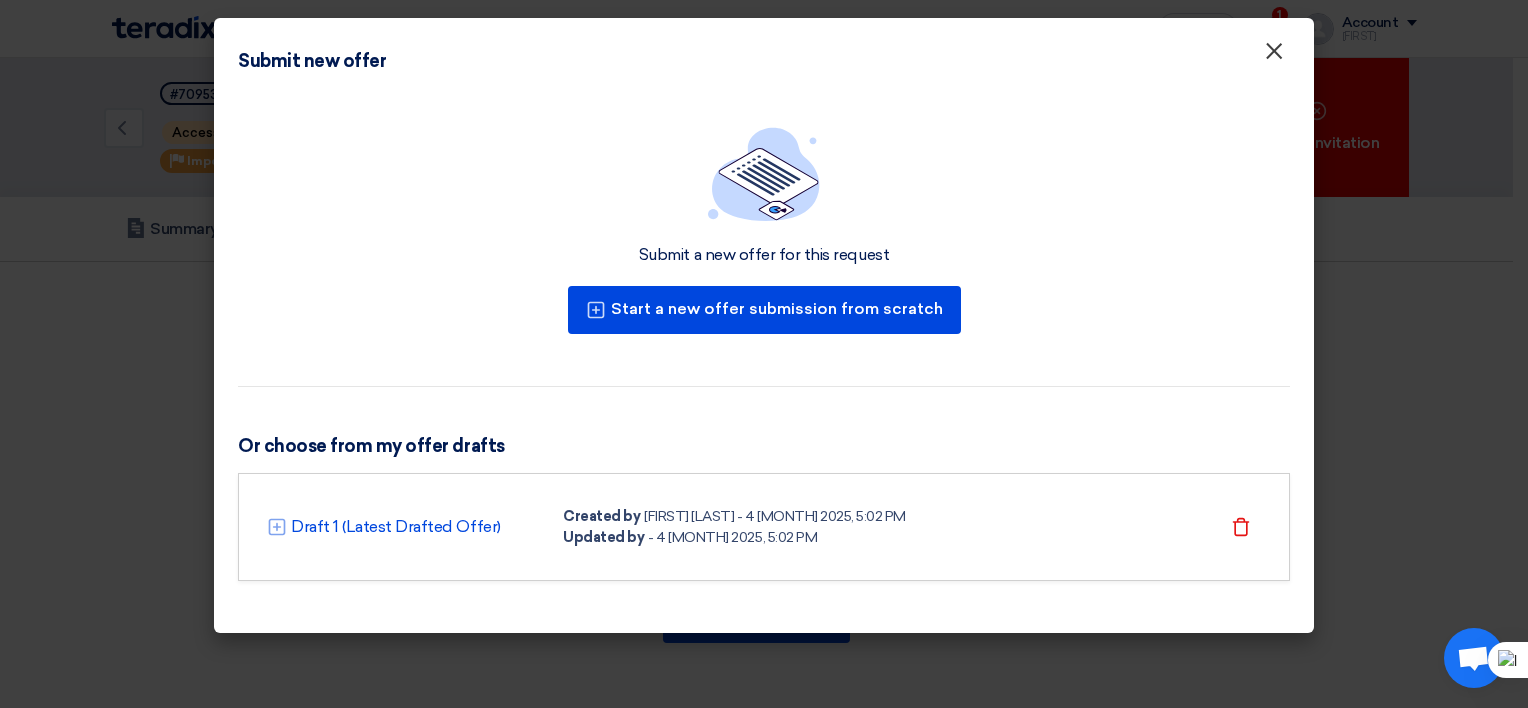 click on "×" 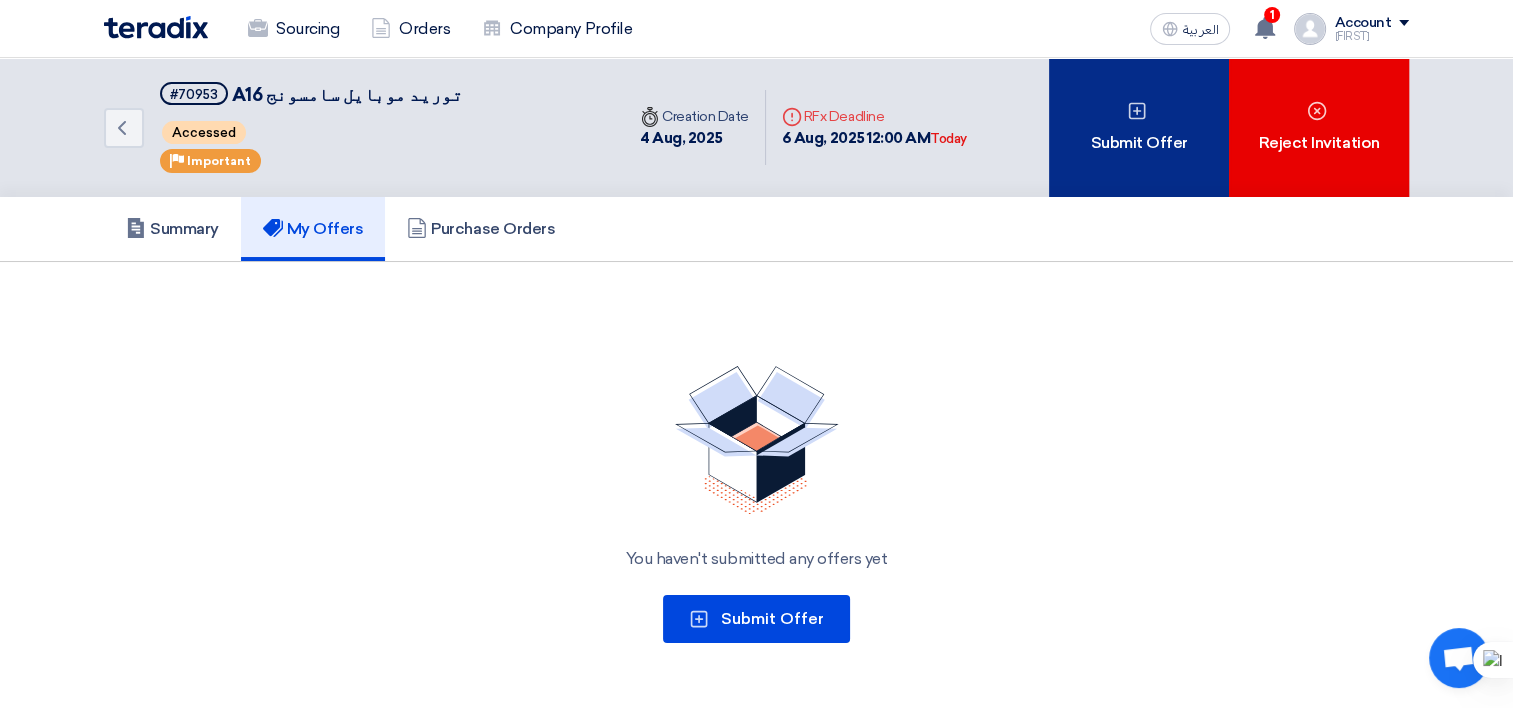 click on "Submit Offer" 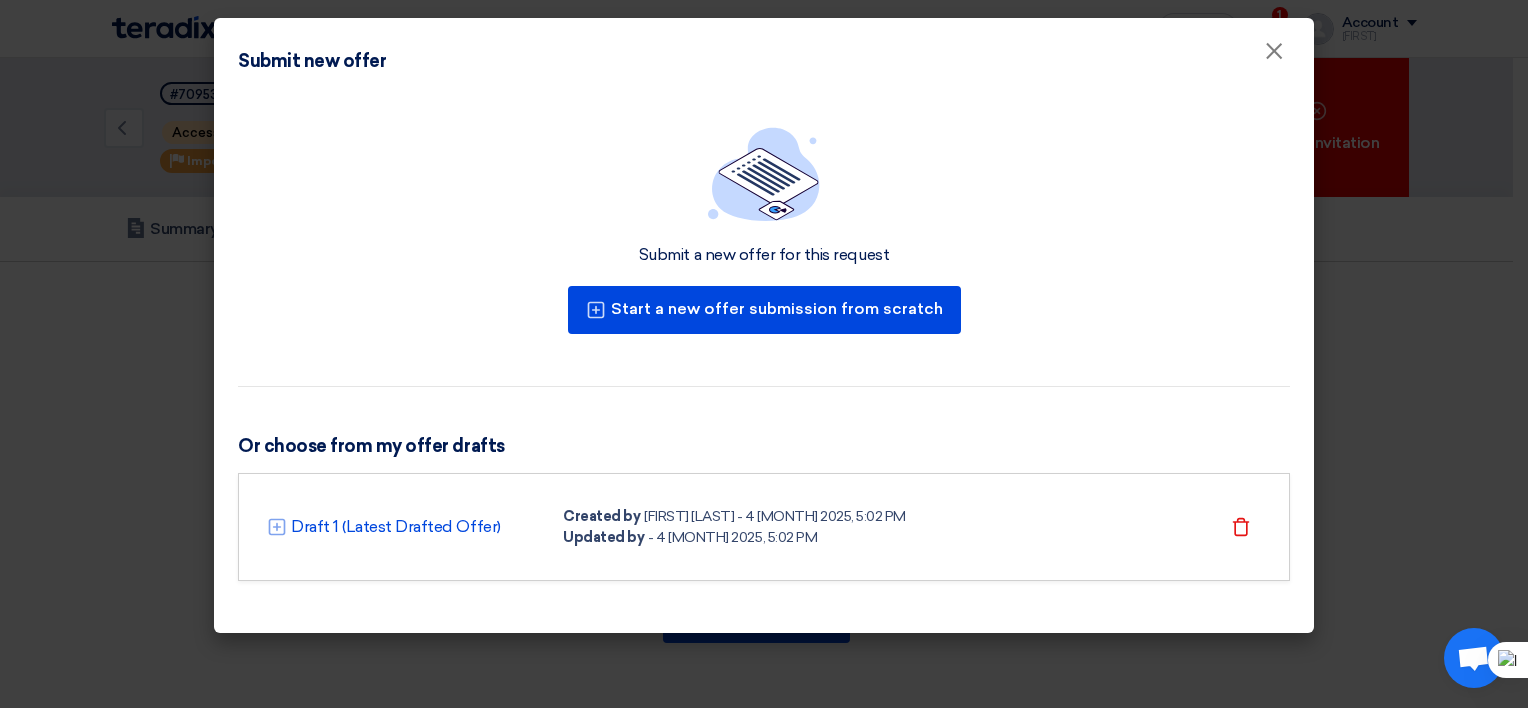 click on "[FIRST] [LAST] - 4 [MONTH] 2025, 5:02 PM" 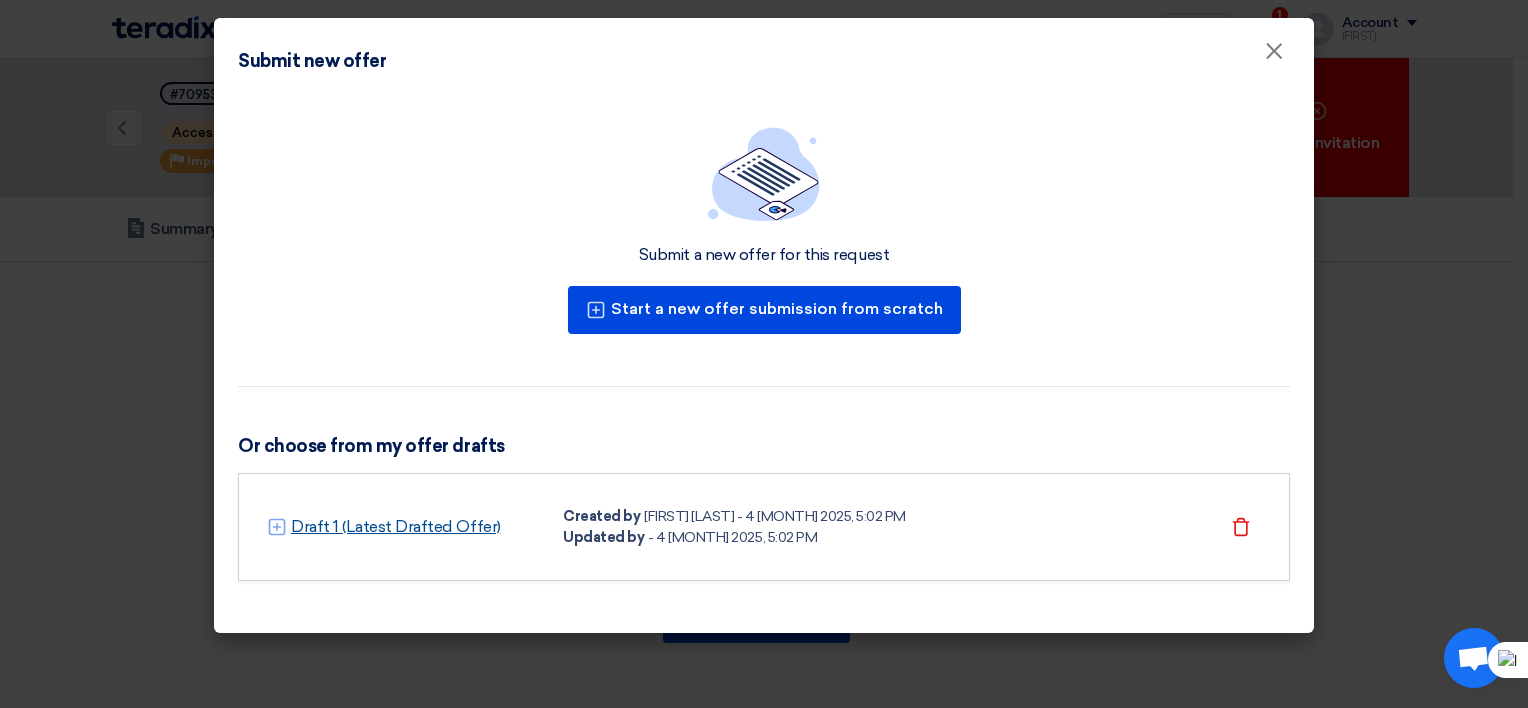 click on "Draft 1 (Latest Drafted Offer)" 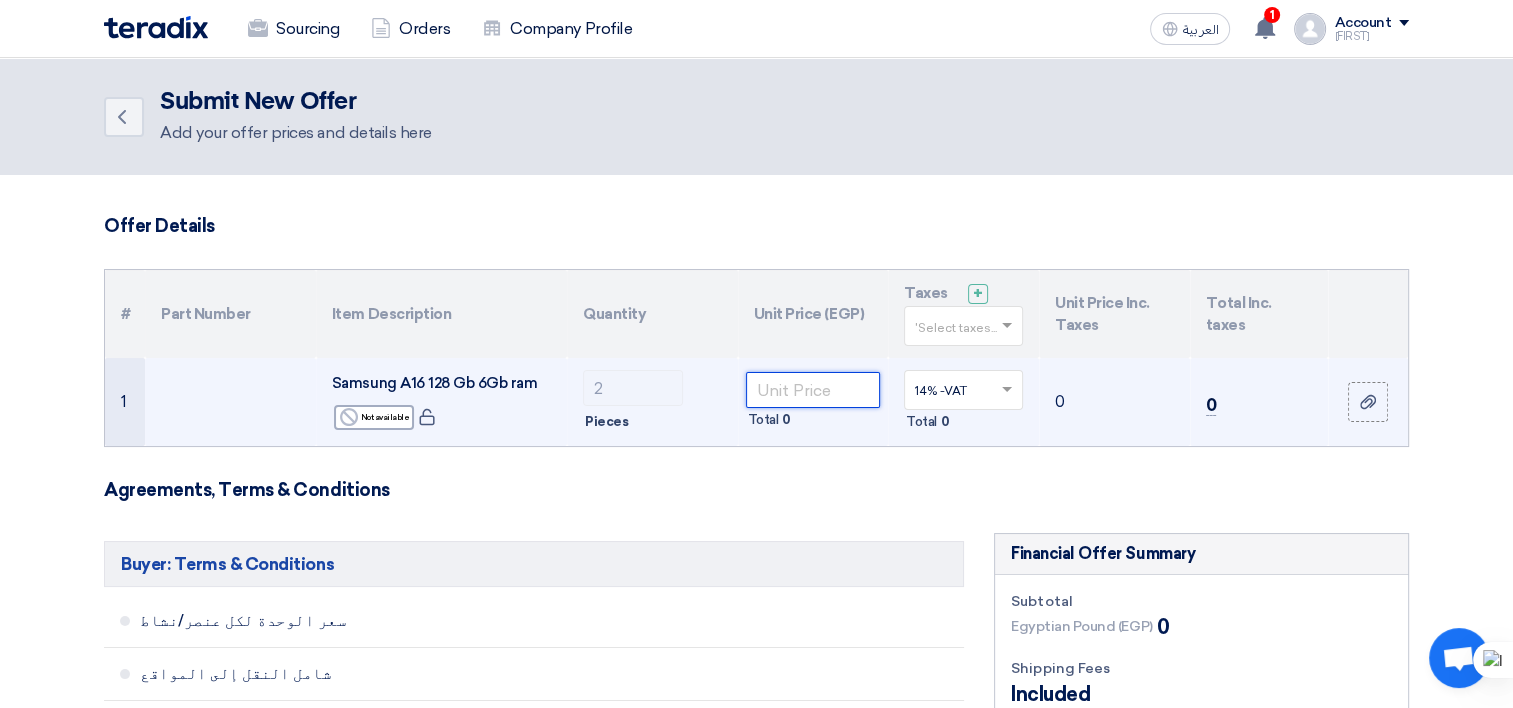 click 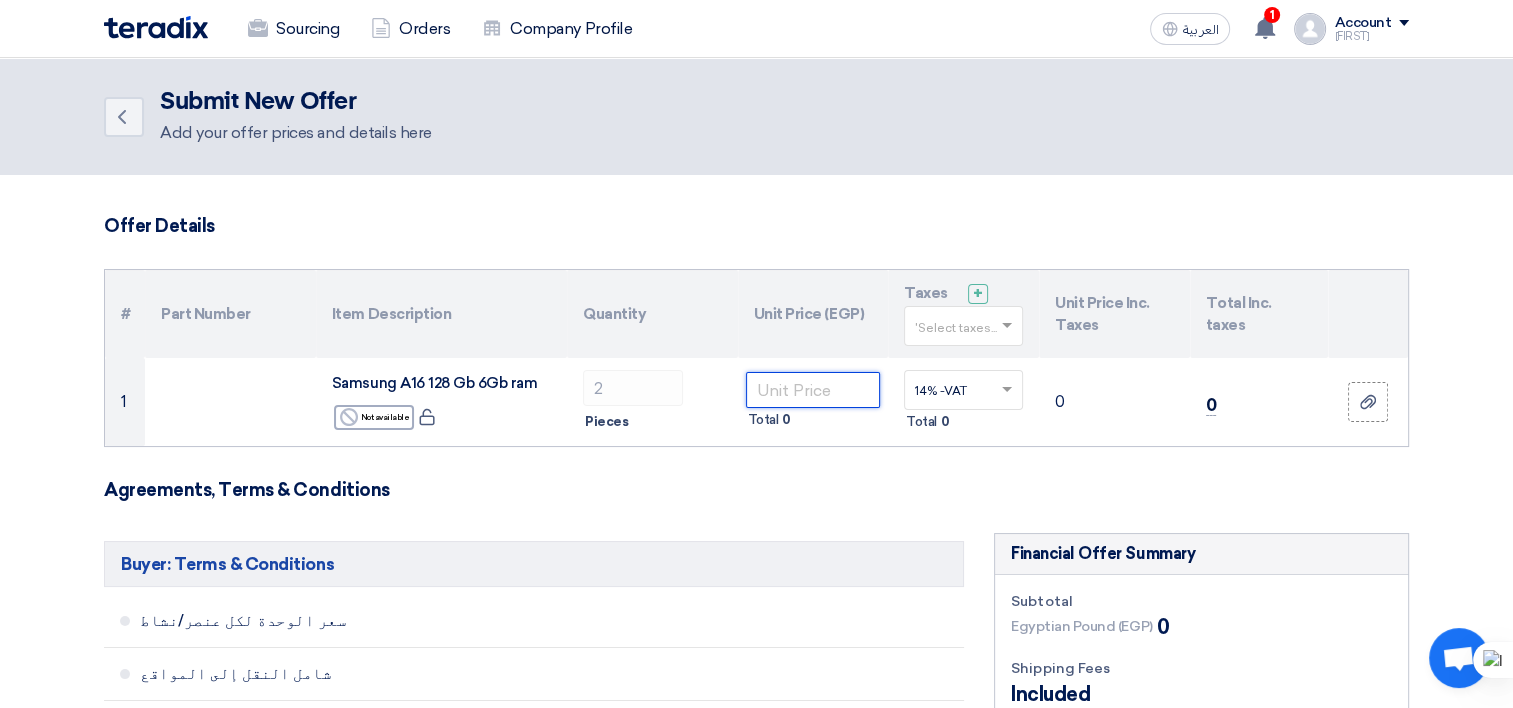 paste on "7667" 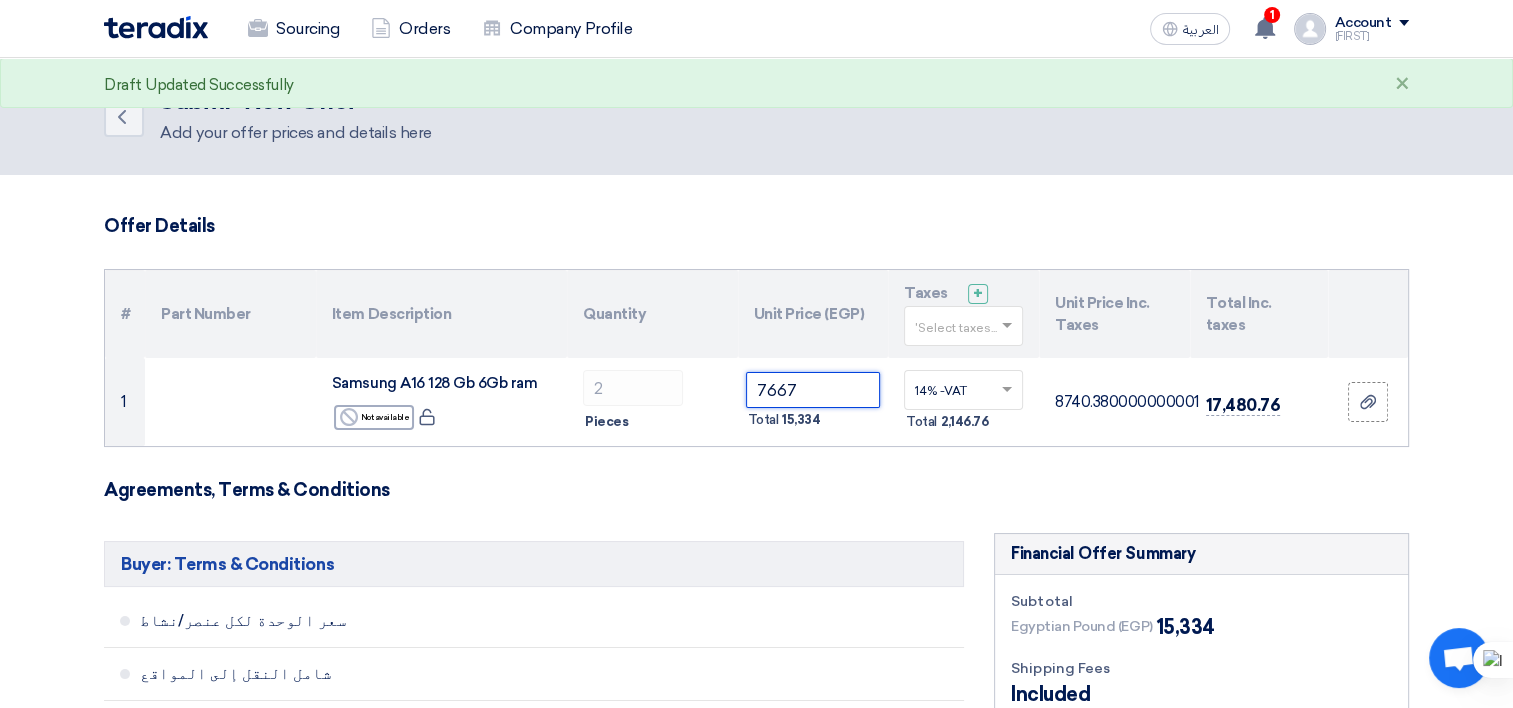type on "7667" 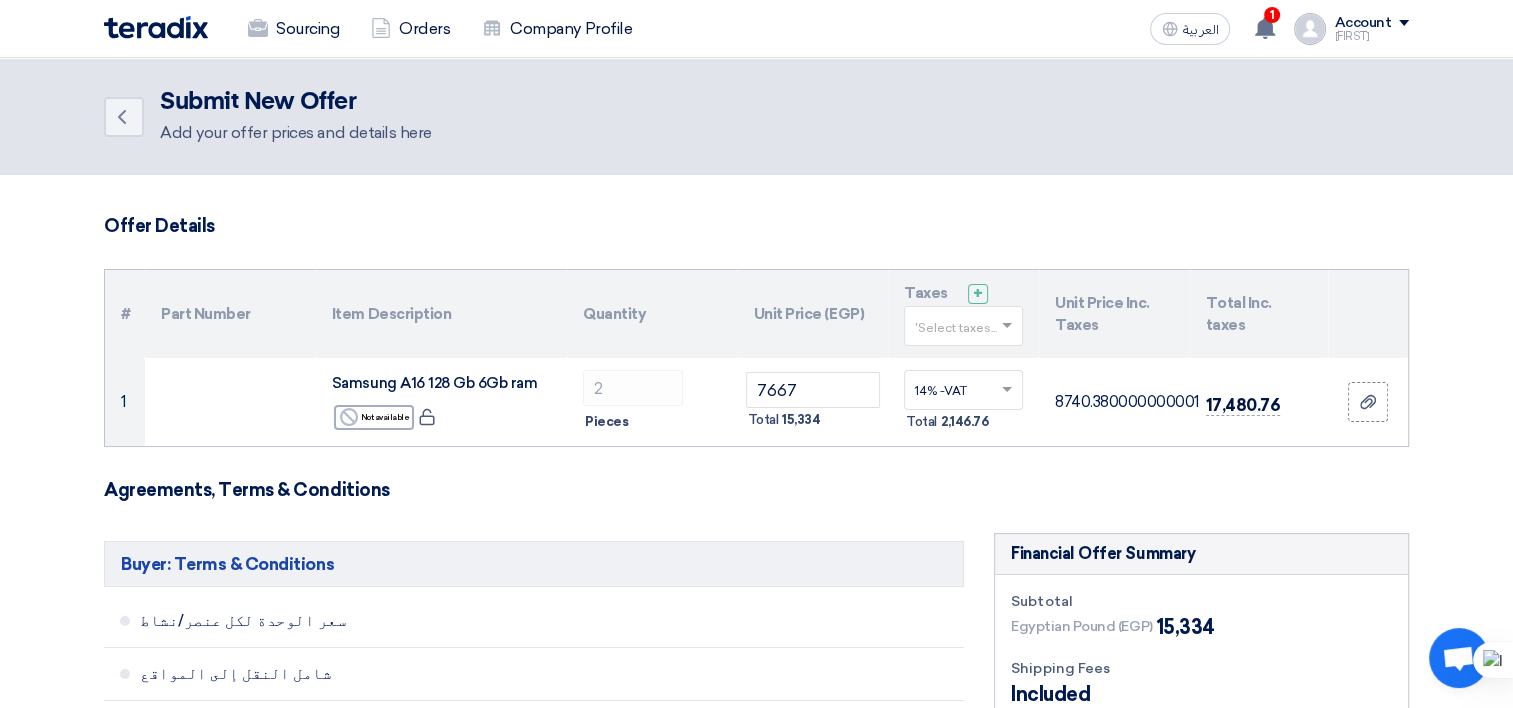 click 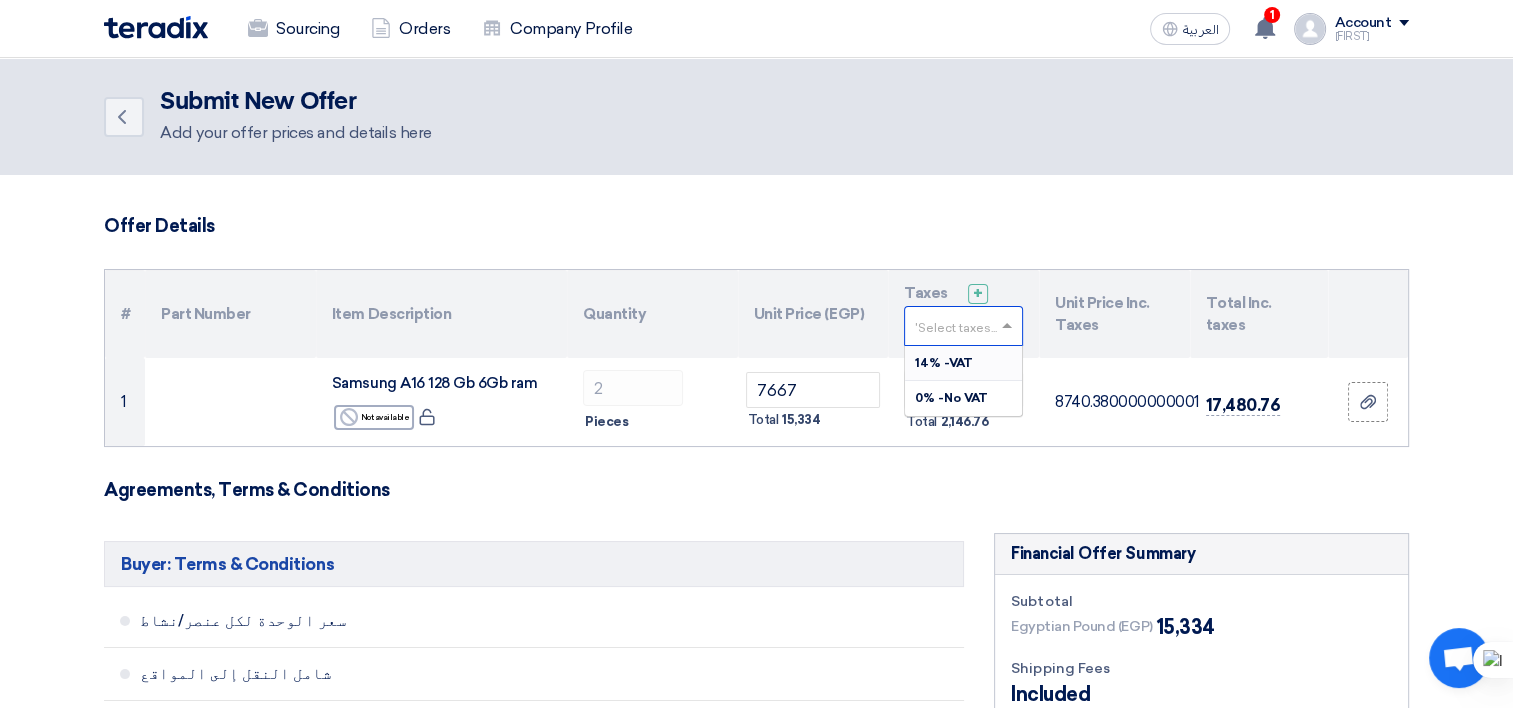 click on "14% -VAT" at bounding box center [963, 363] 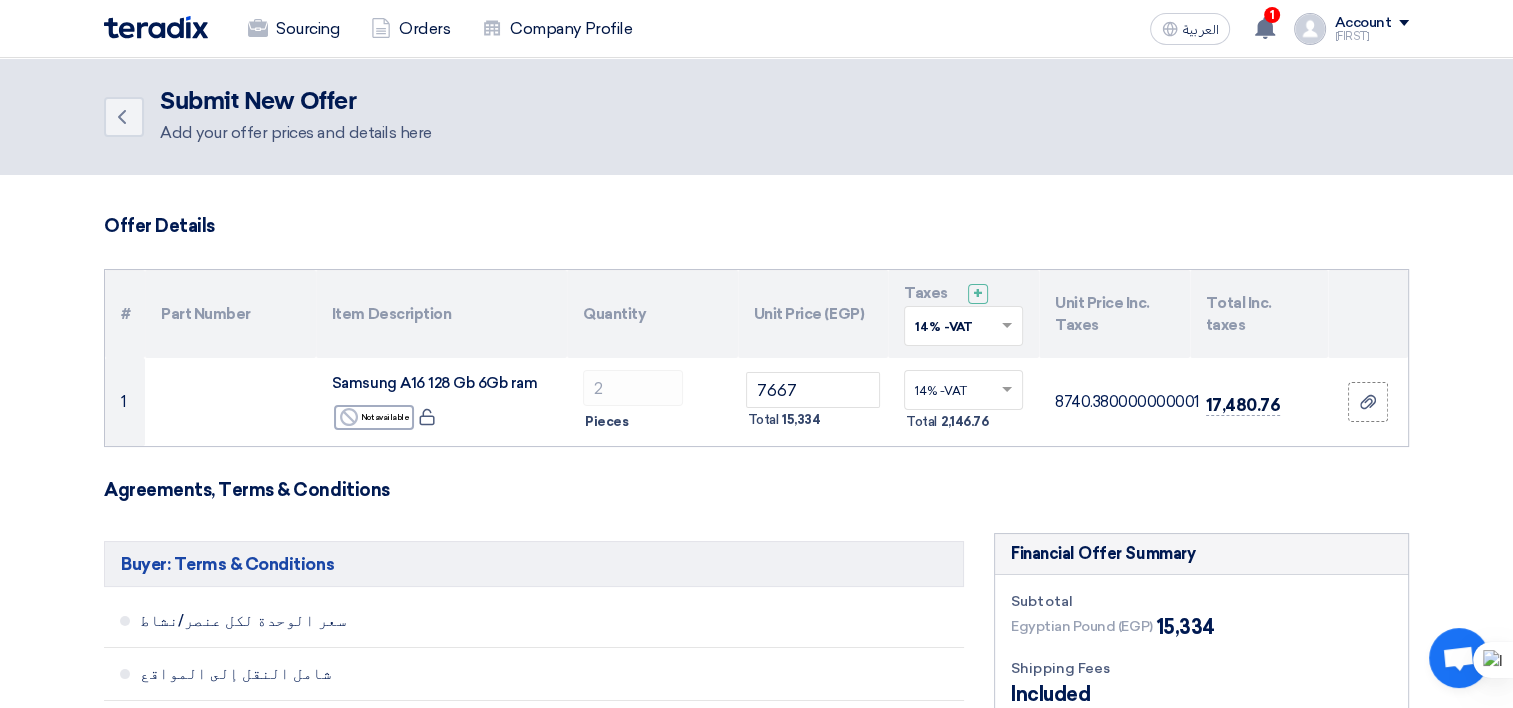 click on "Offer Details
#
Part Number
Item Description
Quantity
Unit Price (EGP)
Taxes
+
'Select taxes...
14% -VAT
×" 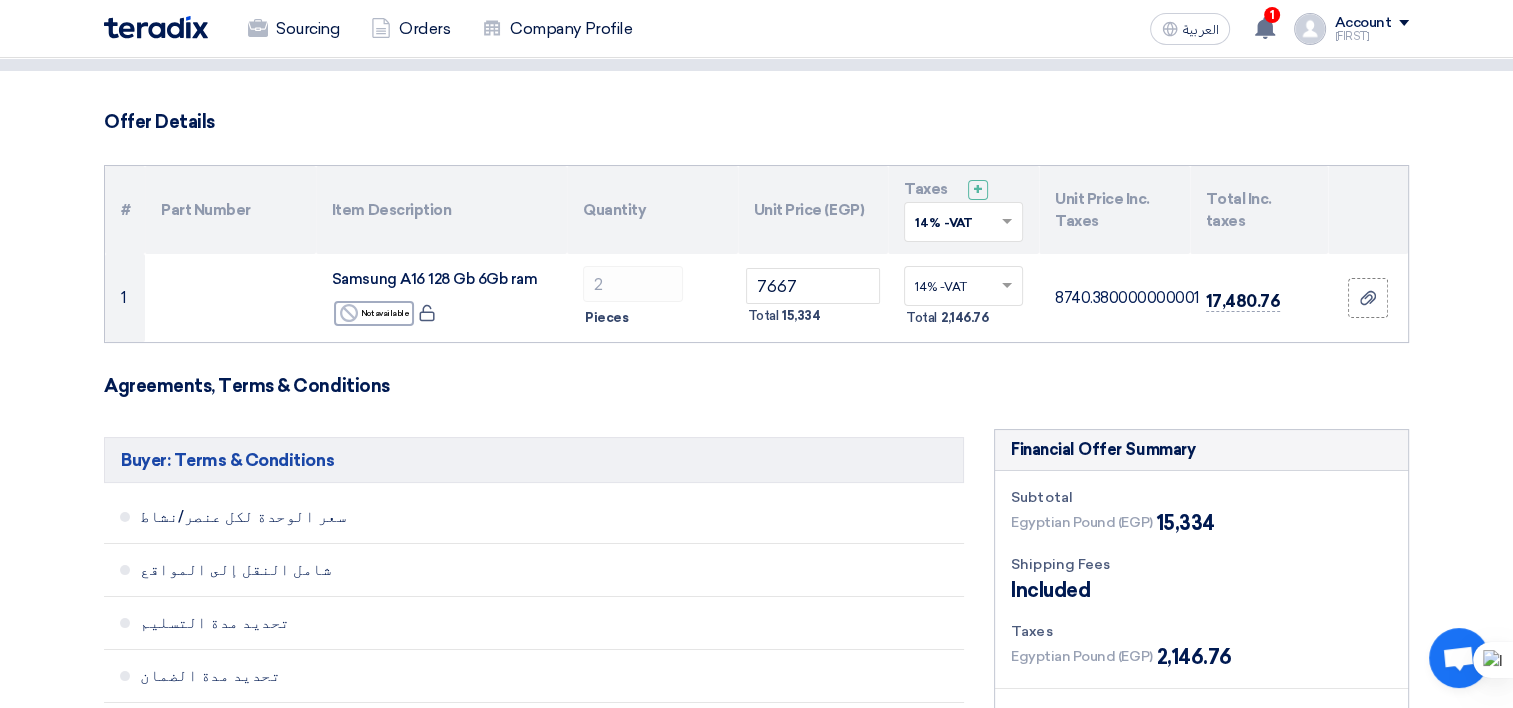 scroll, scrollTop: 100, scrollLeft: 0, axis: vertical 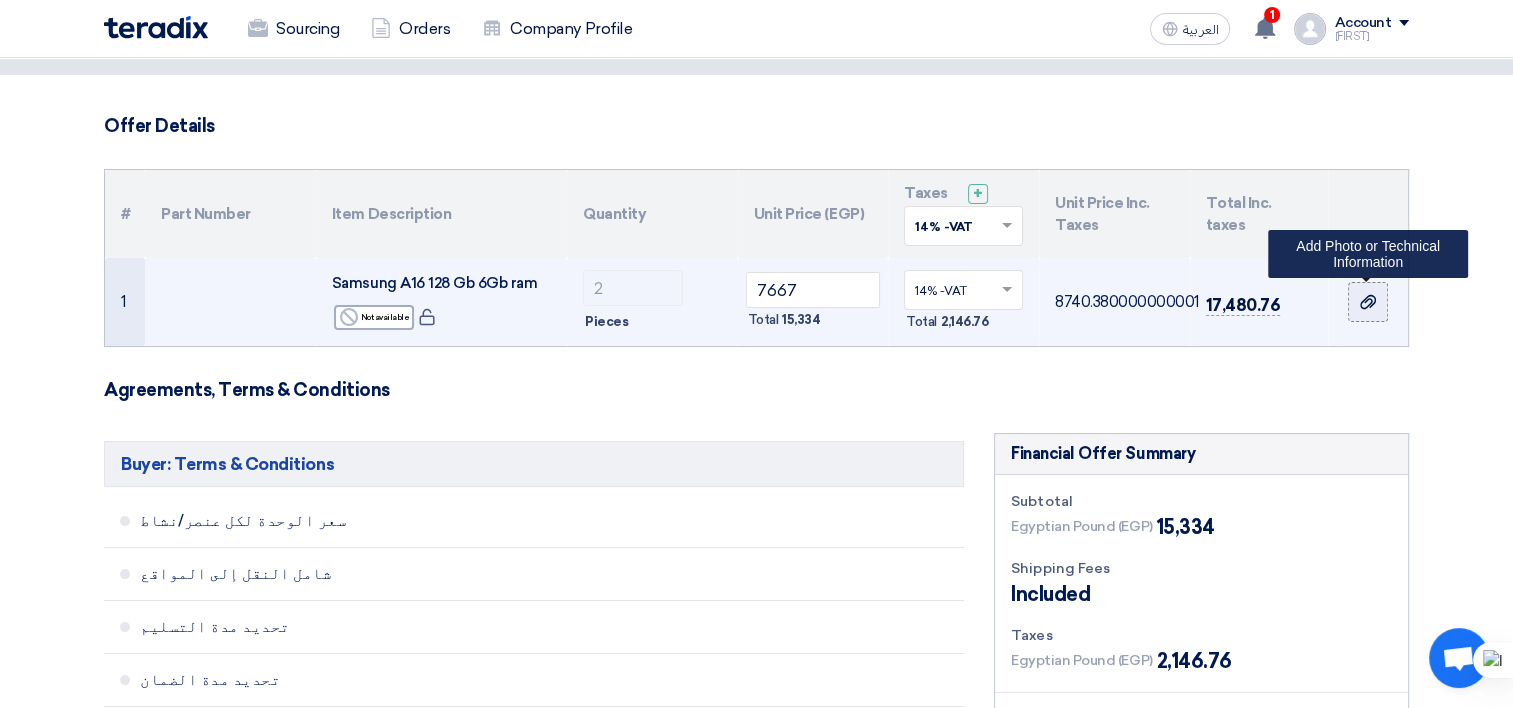 click 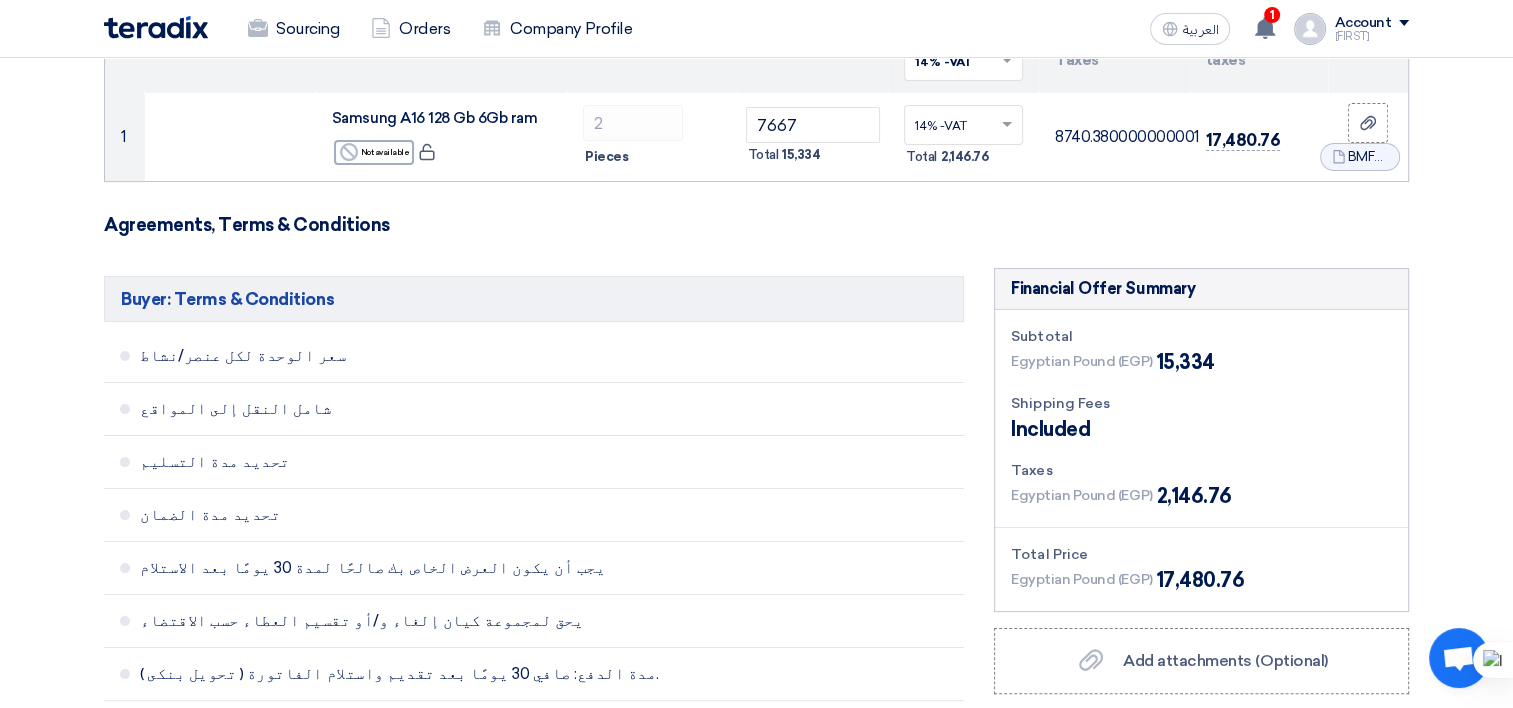 scroll, scrollTop: 300, scrollLeft: 0, axis: vertical 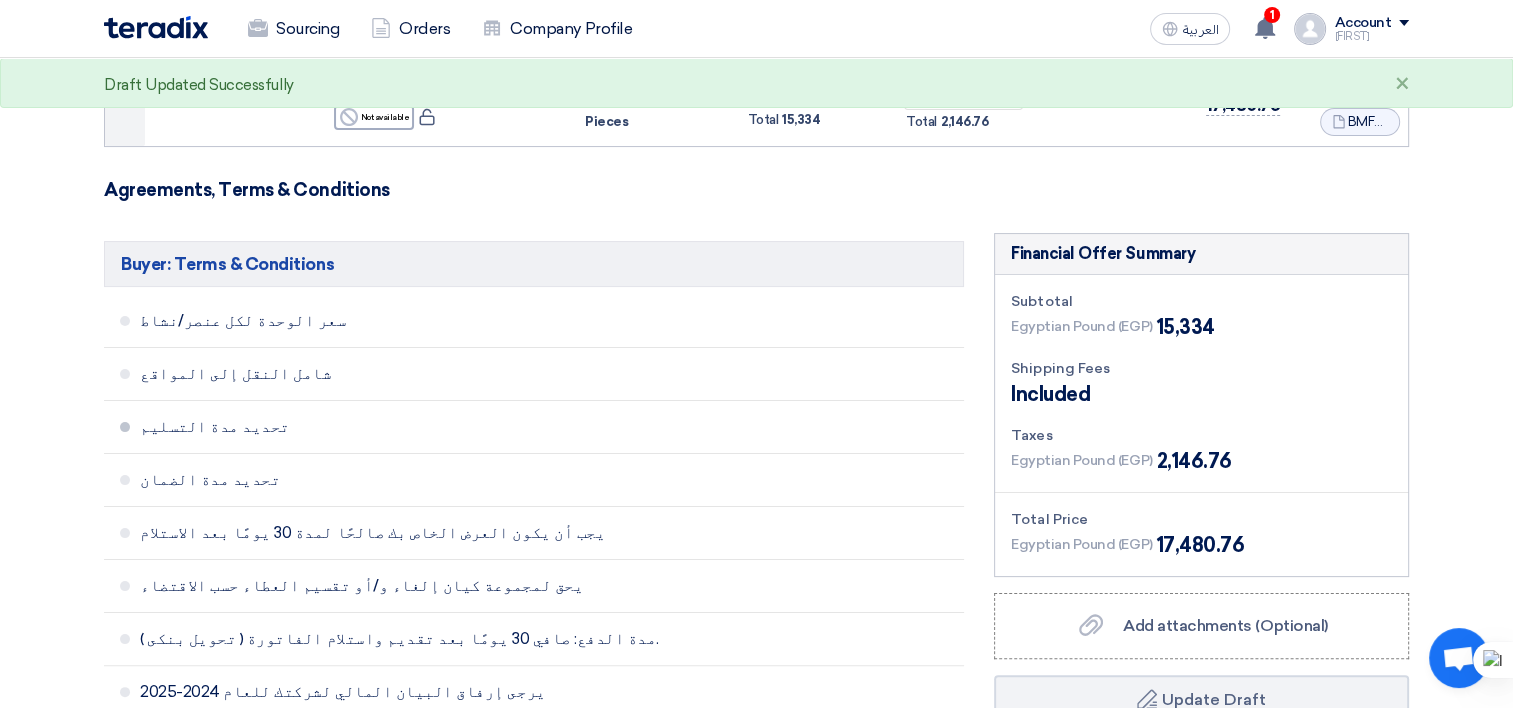 click on "تحديد مدة التسليم" 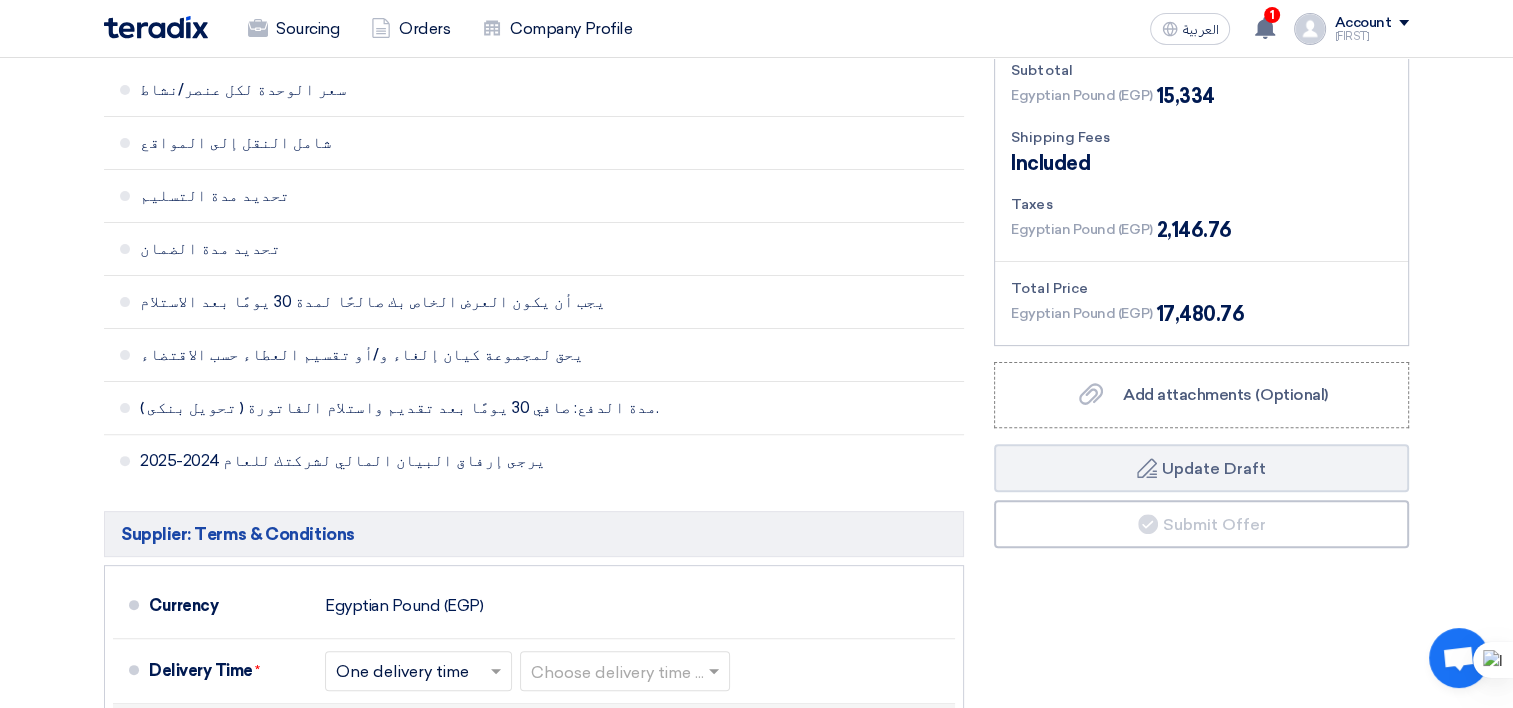 scroll, scrollTop: 900, scrollLeft: 0, axis: vertical 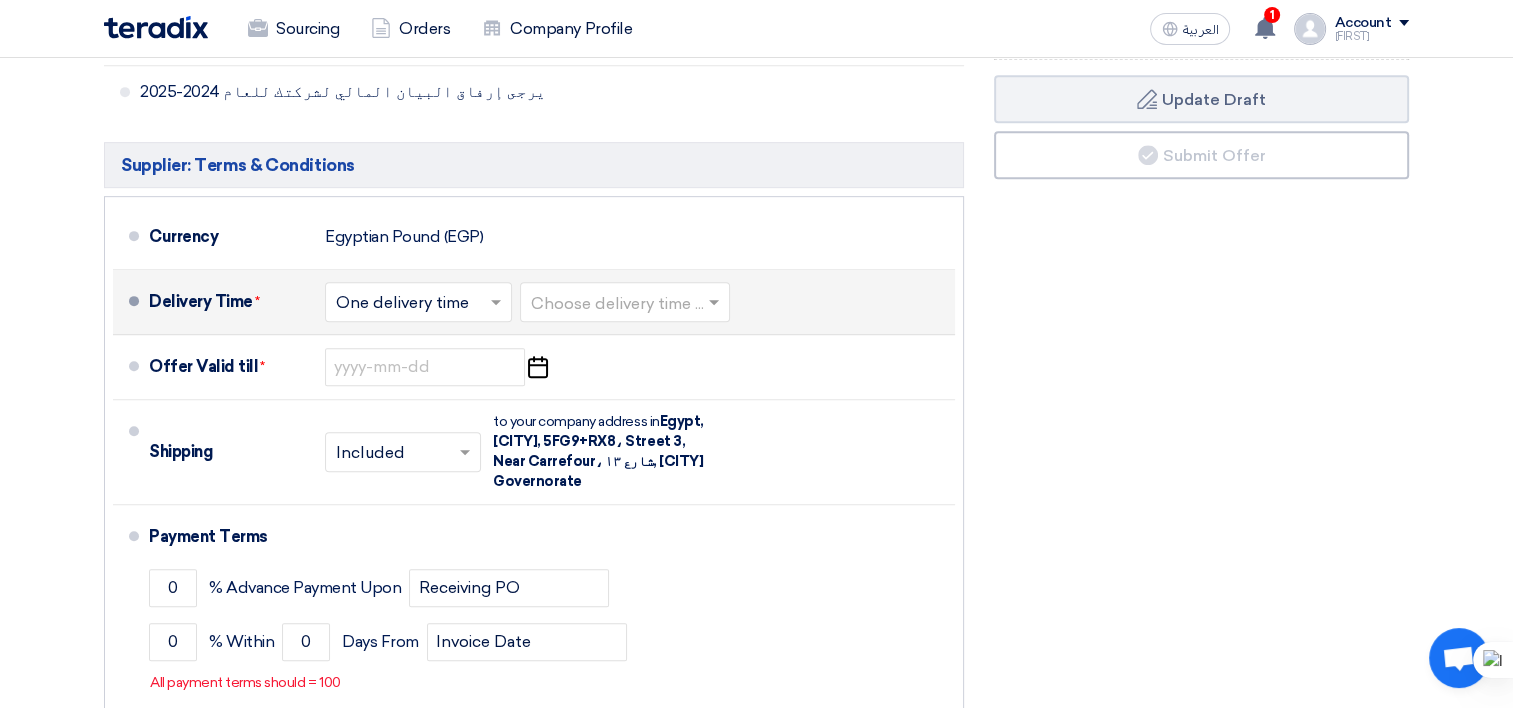 click 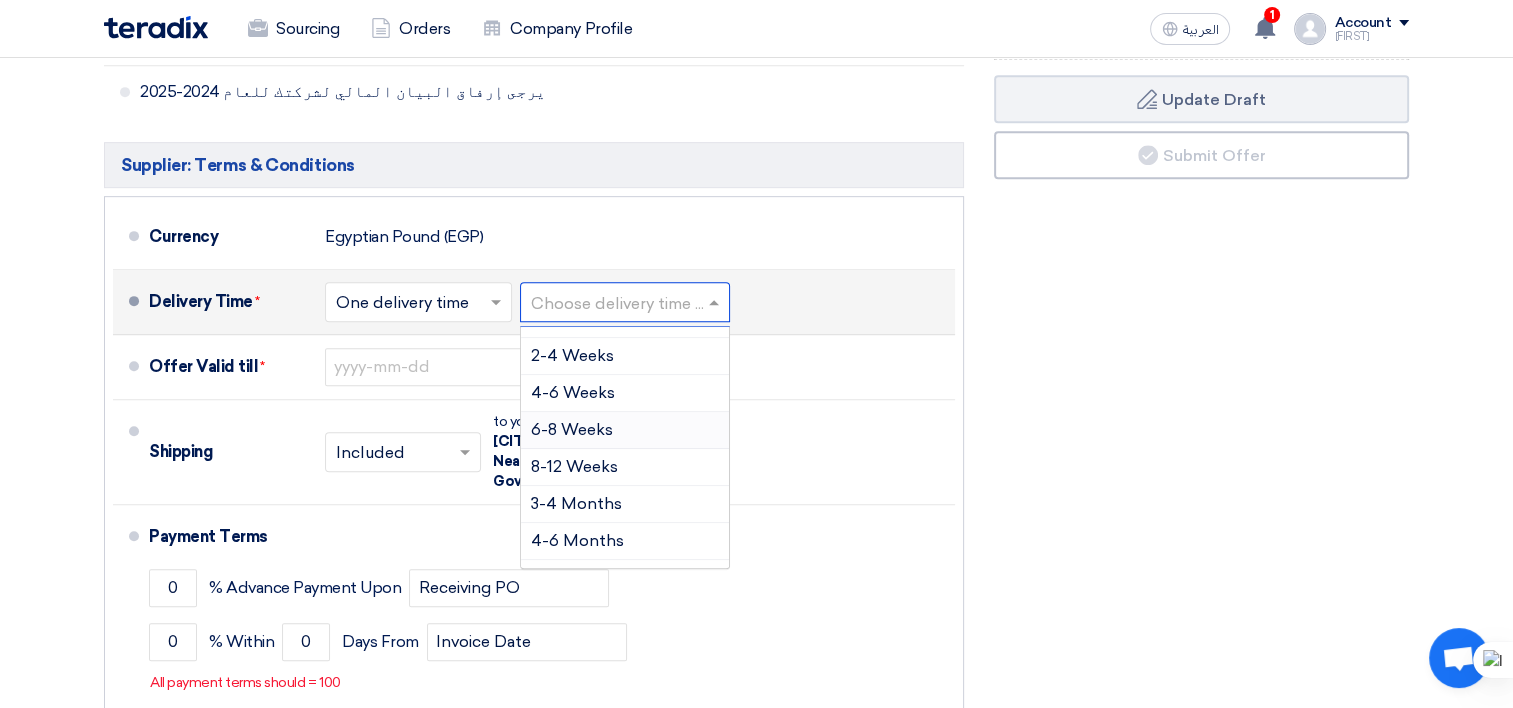 scroll, scrollTop: 0, scrollLeft: 0, axis: both 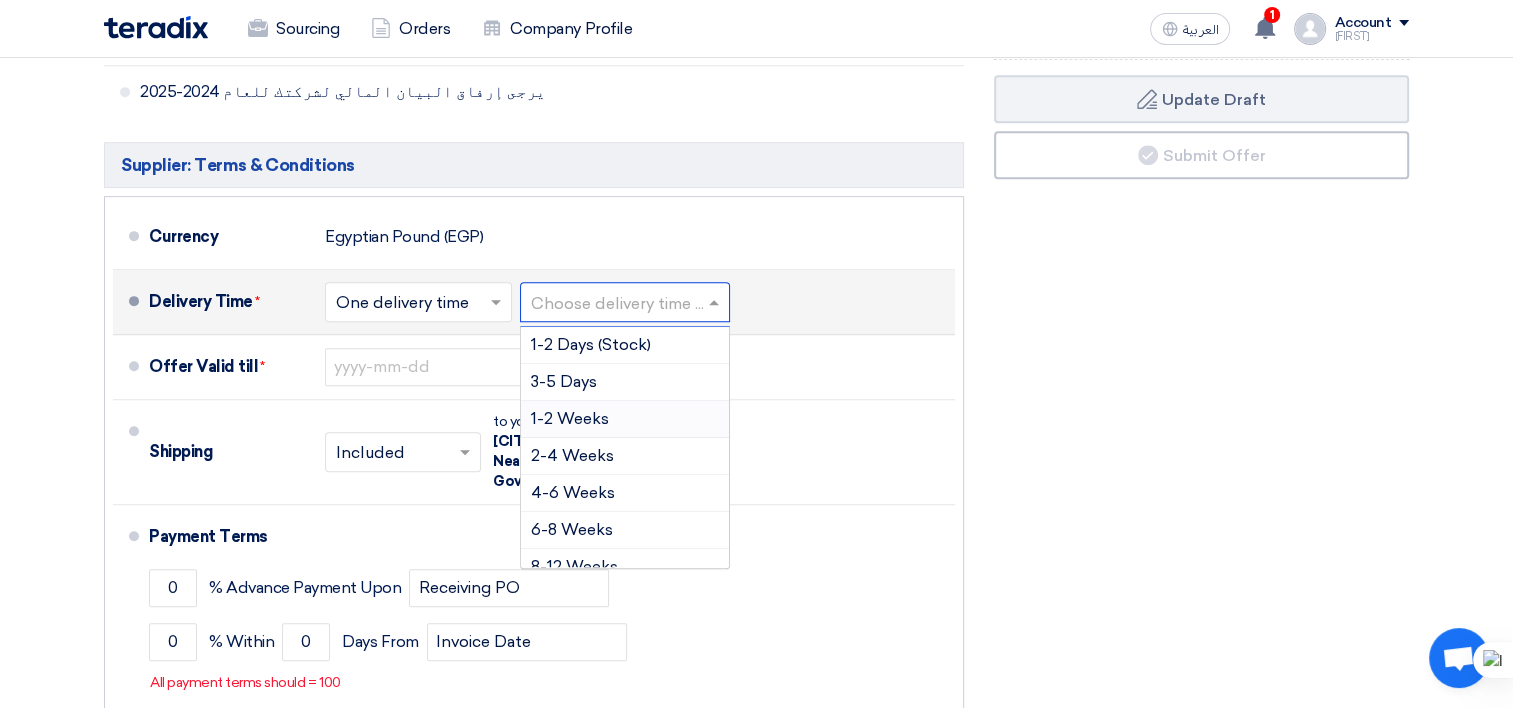 click on "1-2 Weeks" at bounding box center (625, 419) 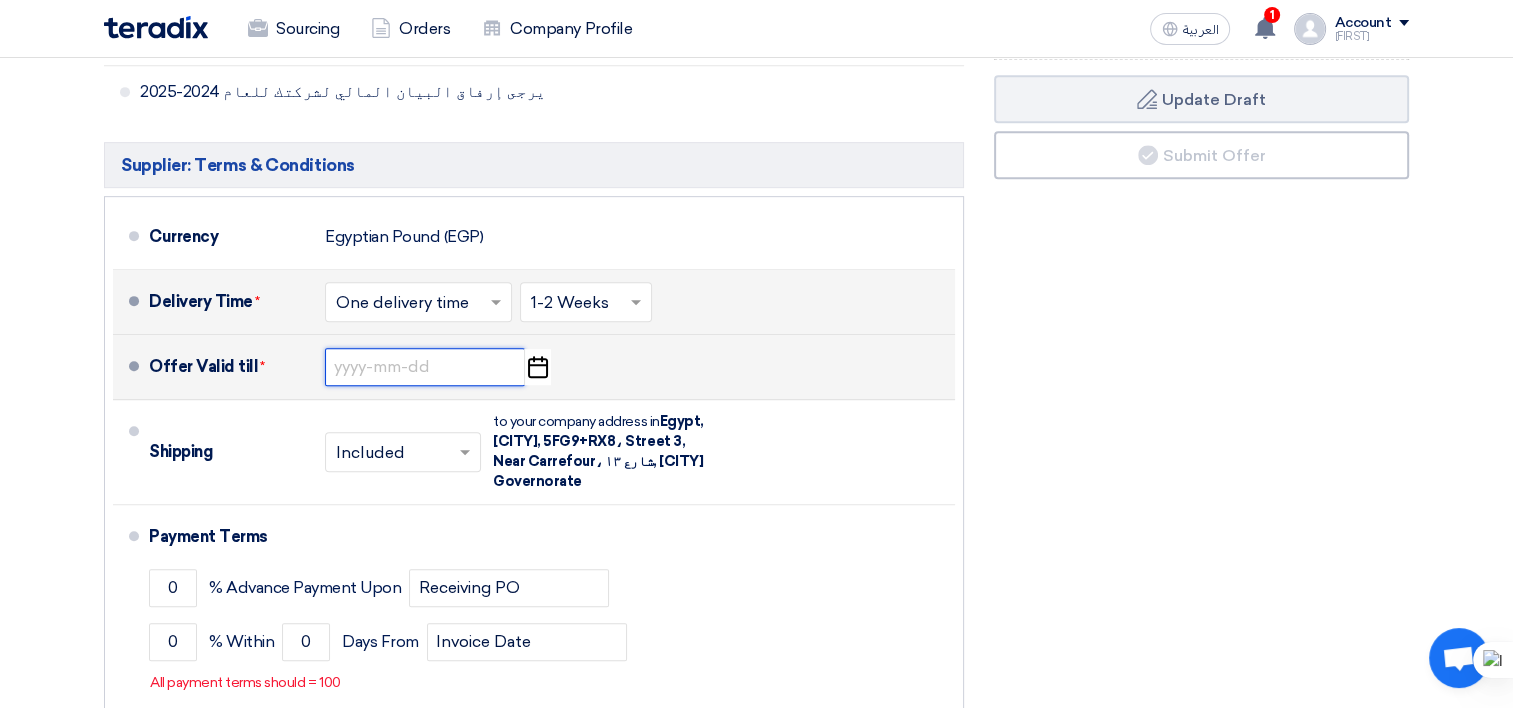 click 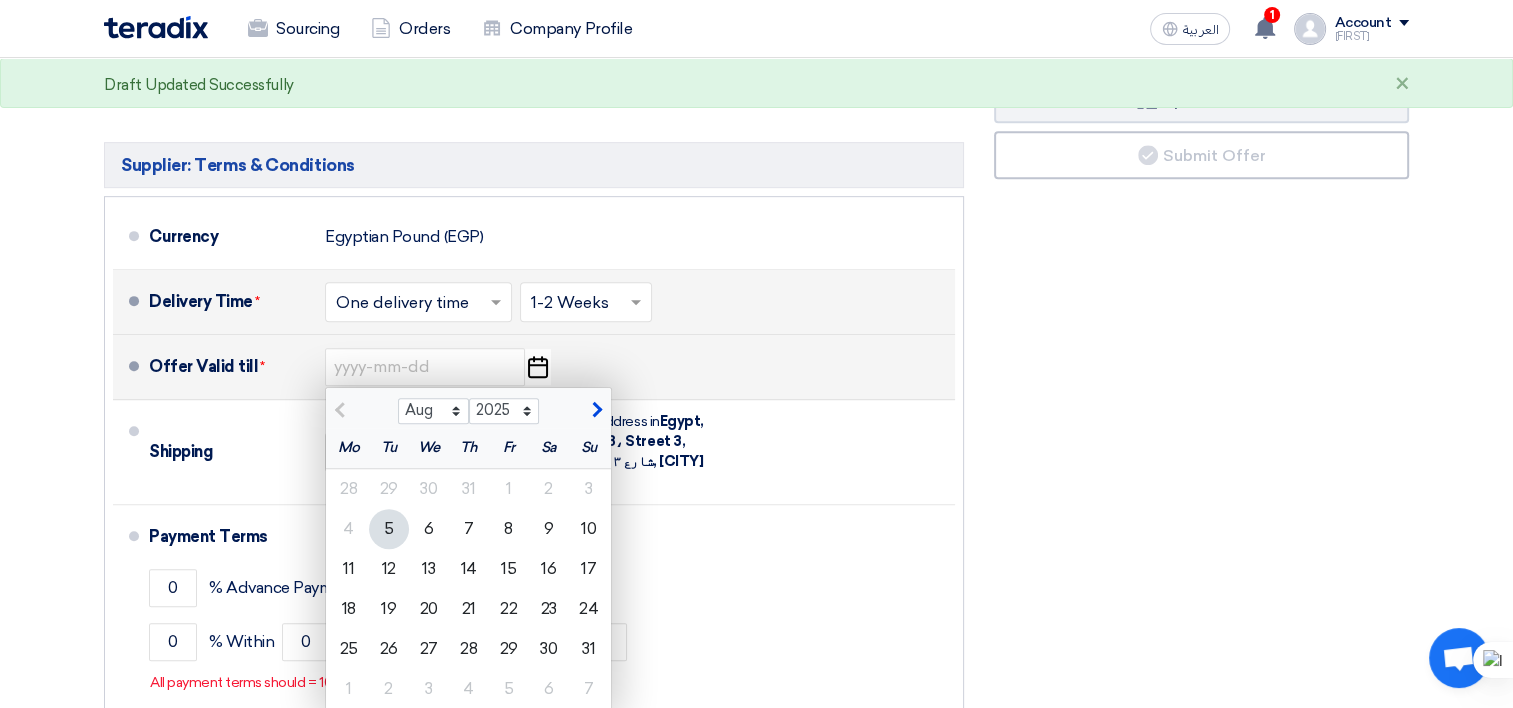 click on "Pick a date" 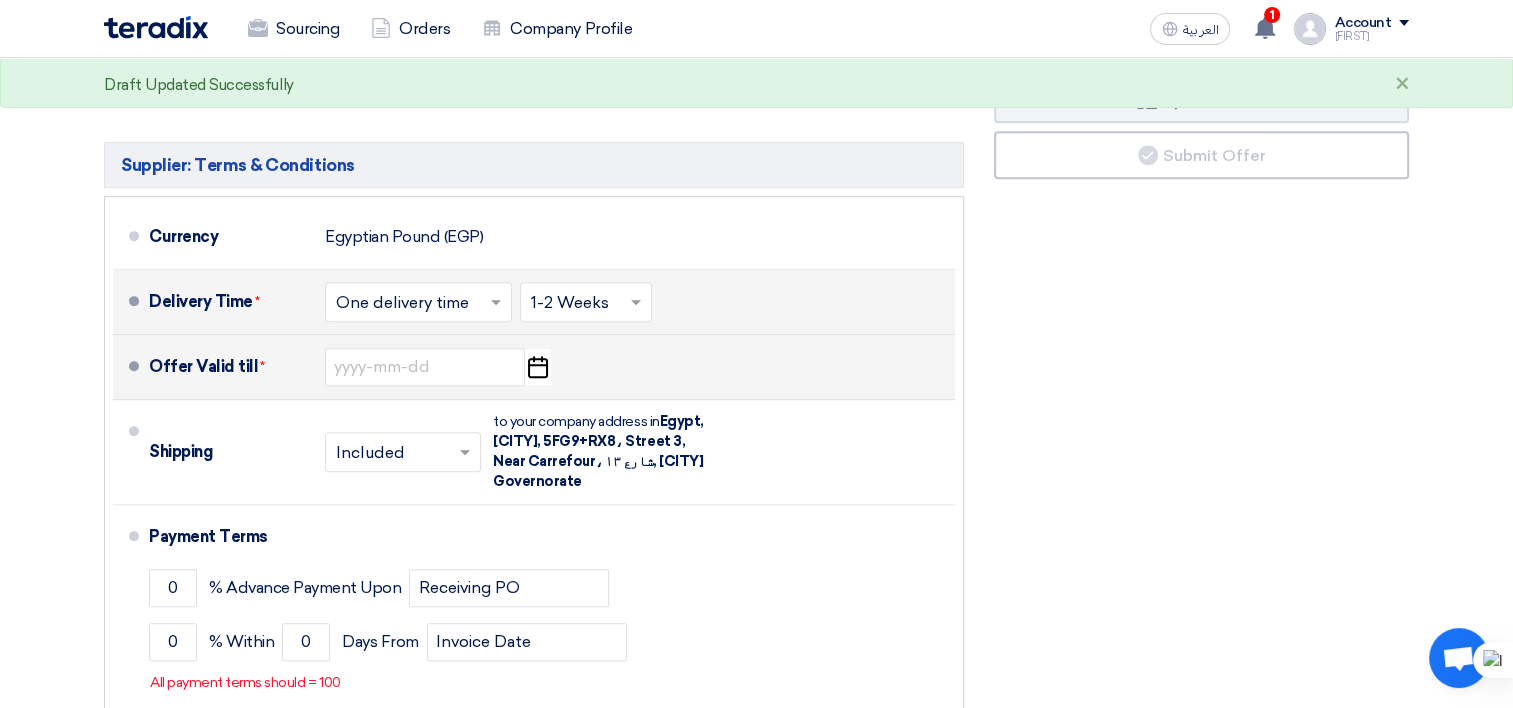 click on "Pick a date" 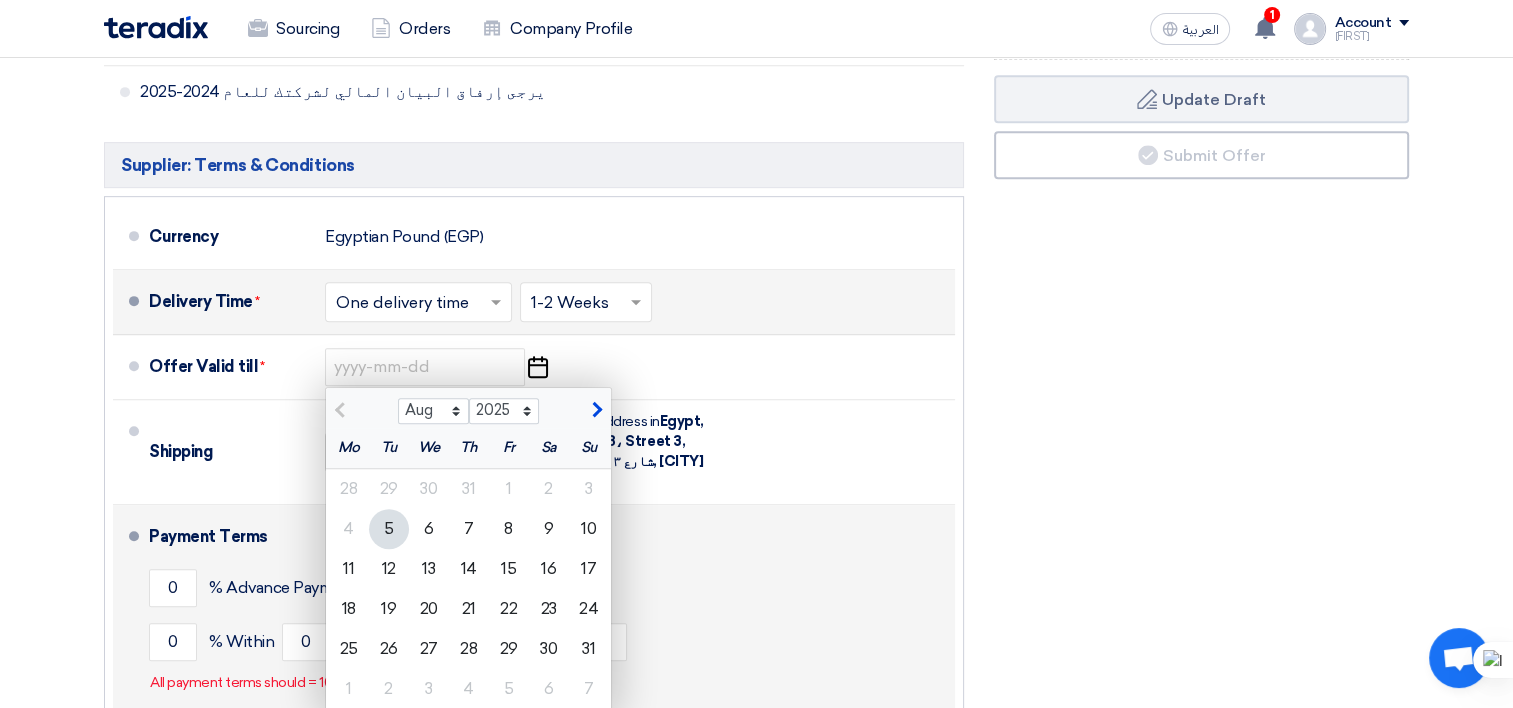 click on "12" 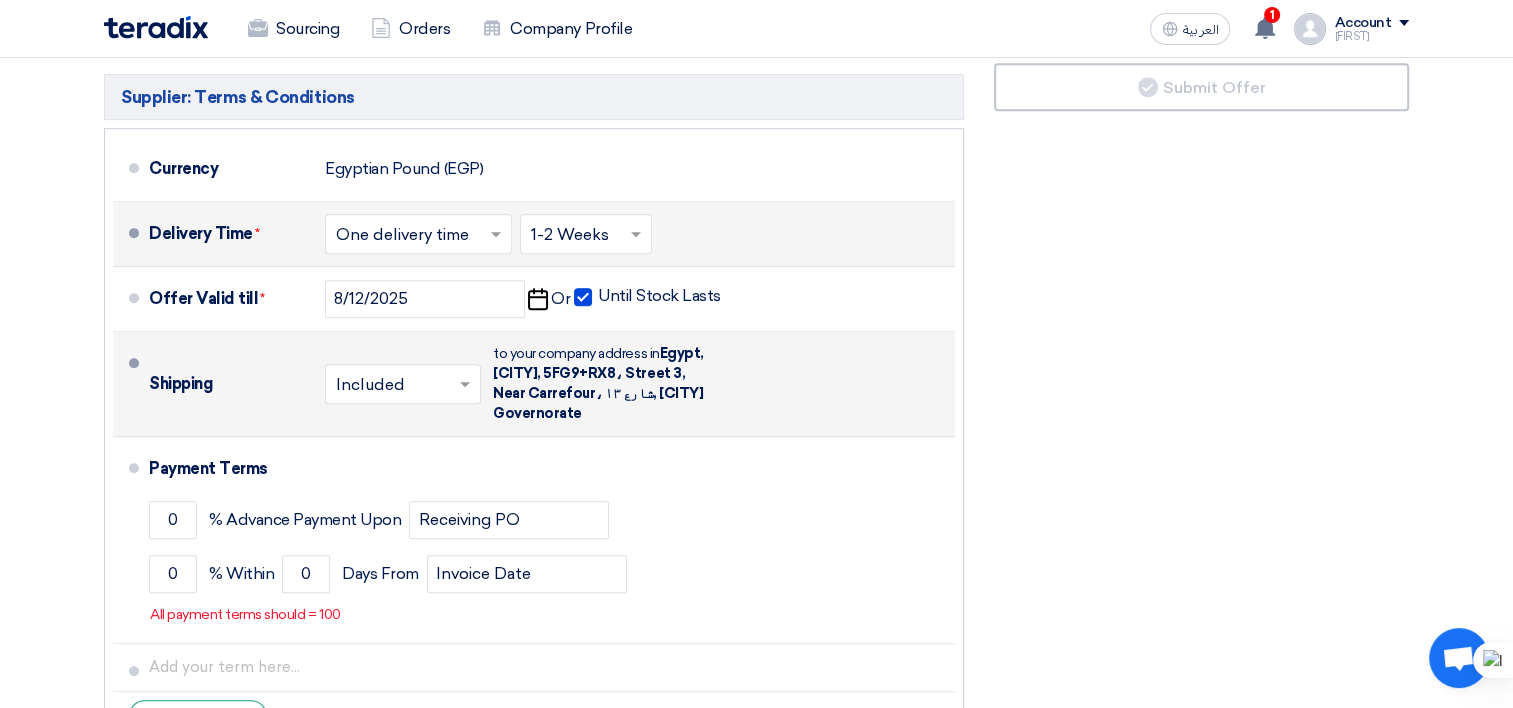 scroll, scrollTop: 1000, scrollLeft: 0, axis: vertical 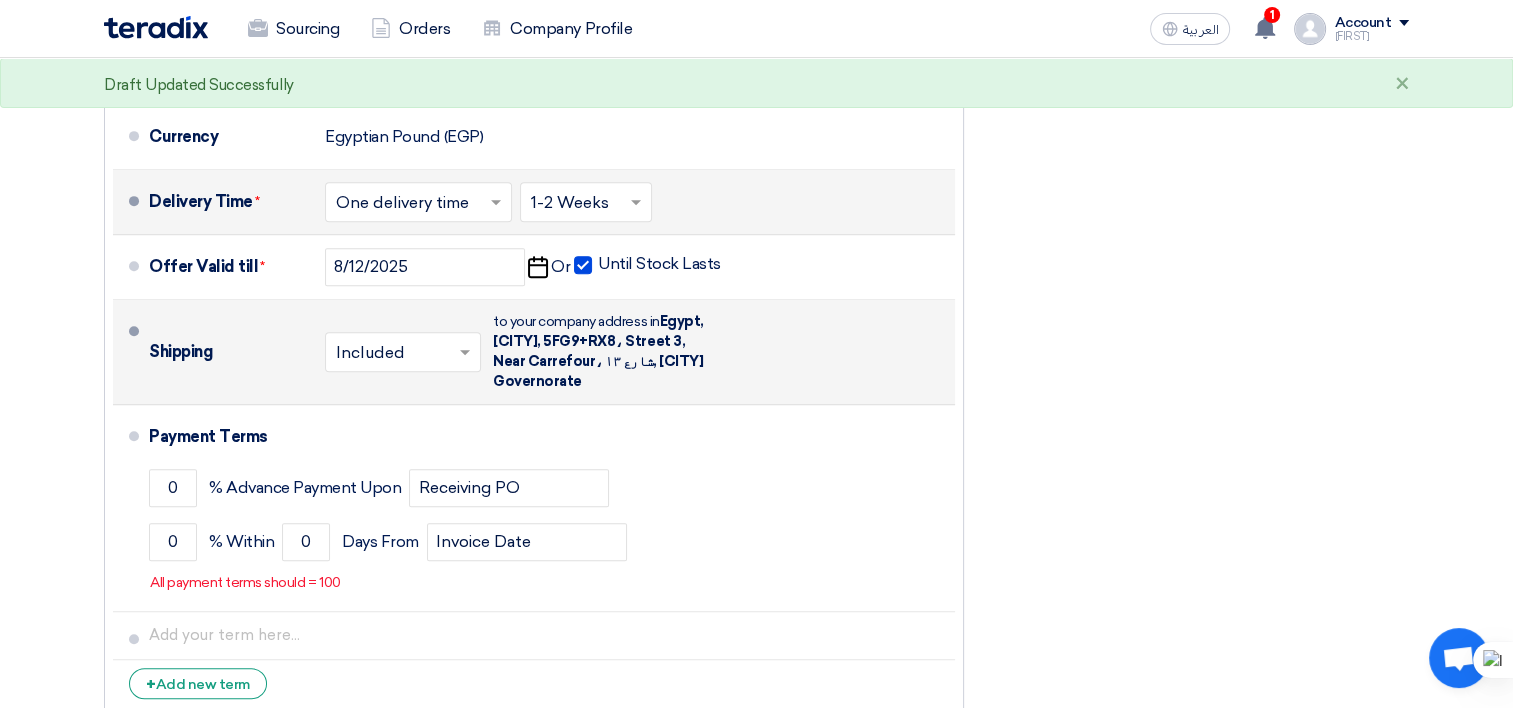 click 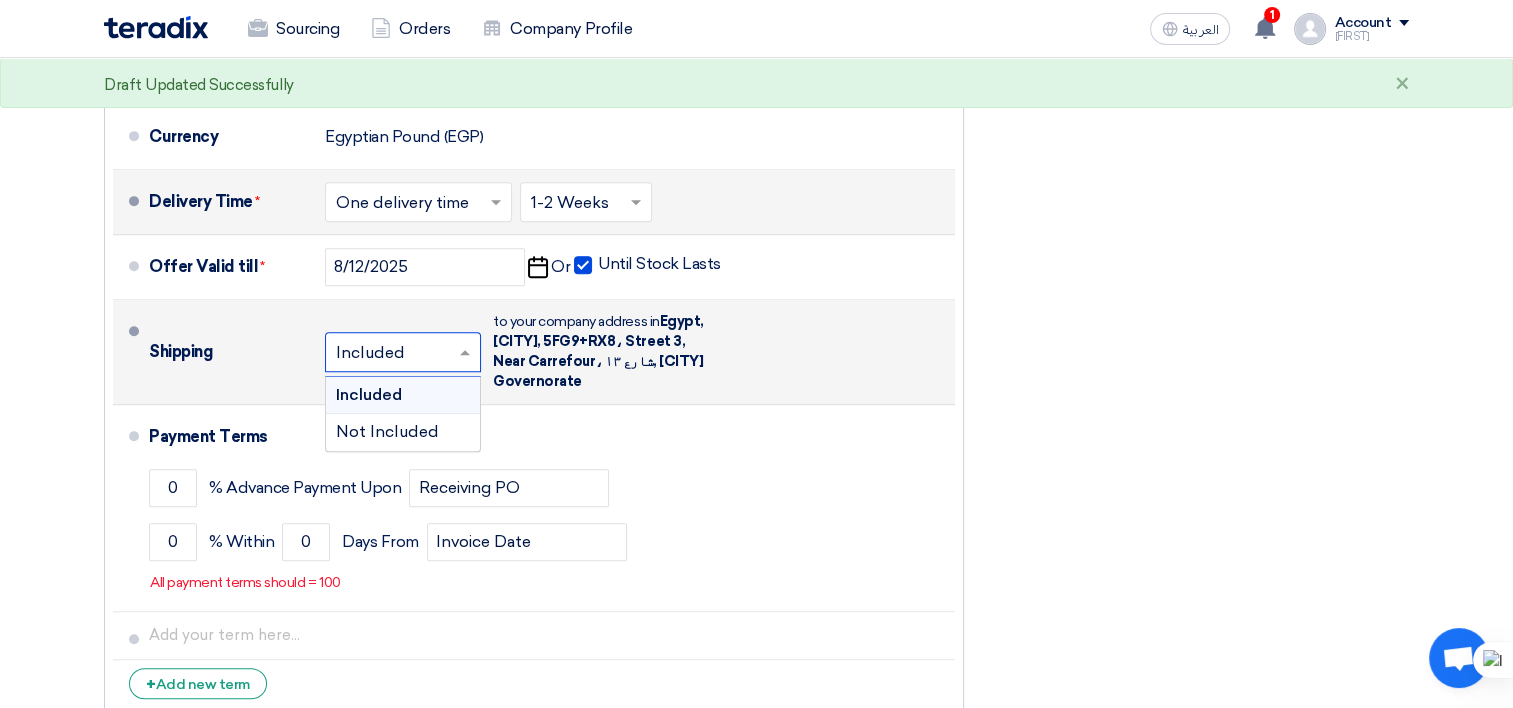 click 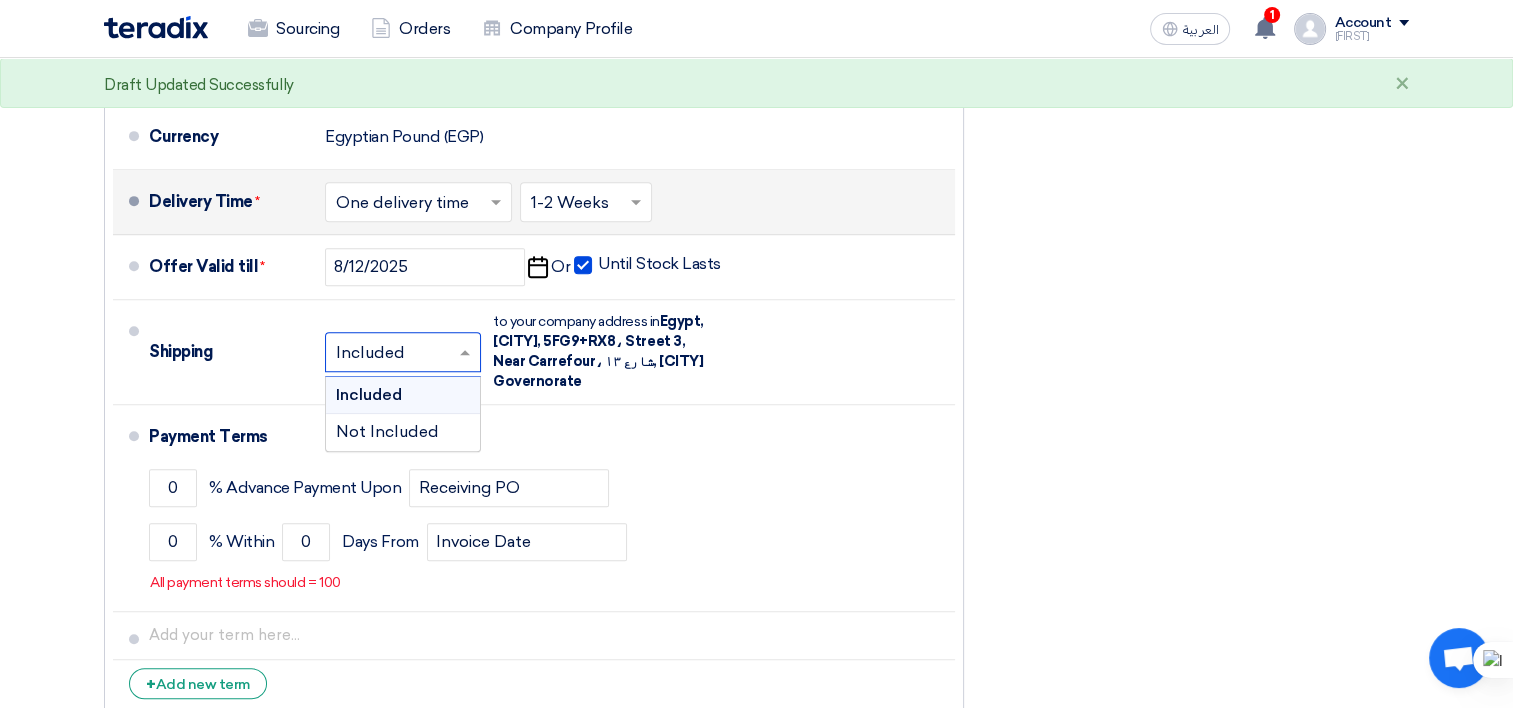 click on "Subtotal Egyptian Pound (EGP) 15,334 Shipping Fees" 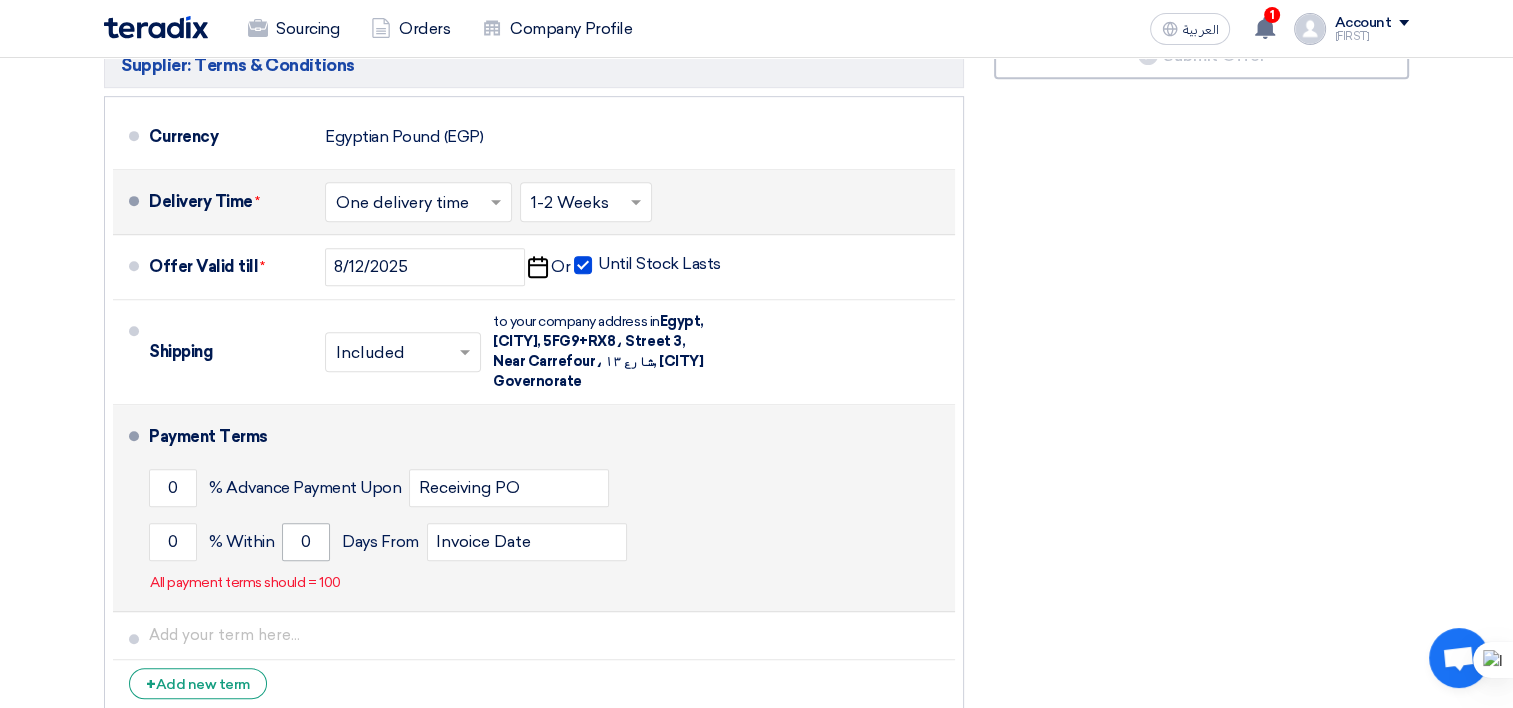scroll, scrollTop: 1100, scrollLeft: 0, axis: vertical 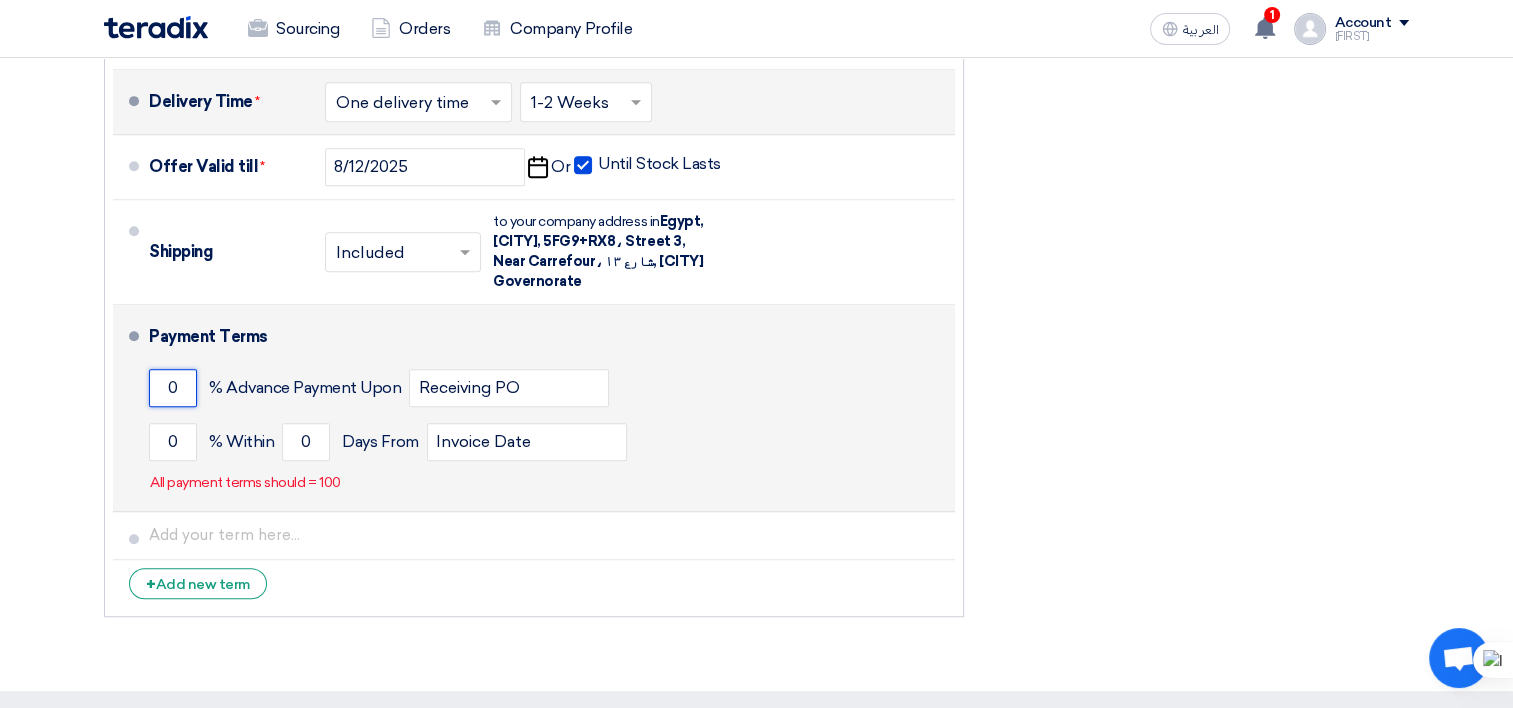 click on "0" 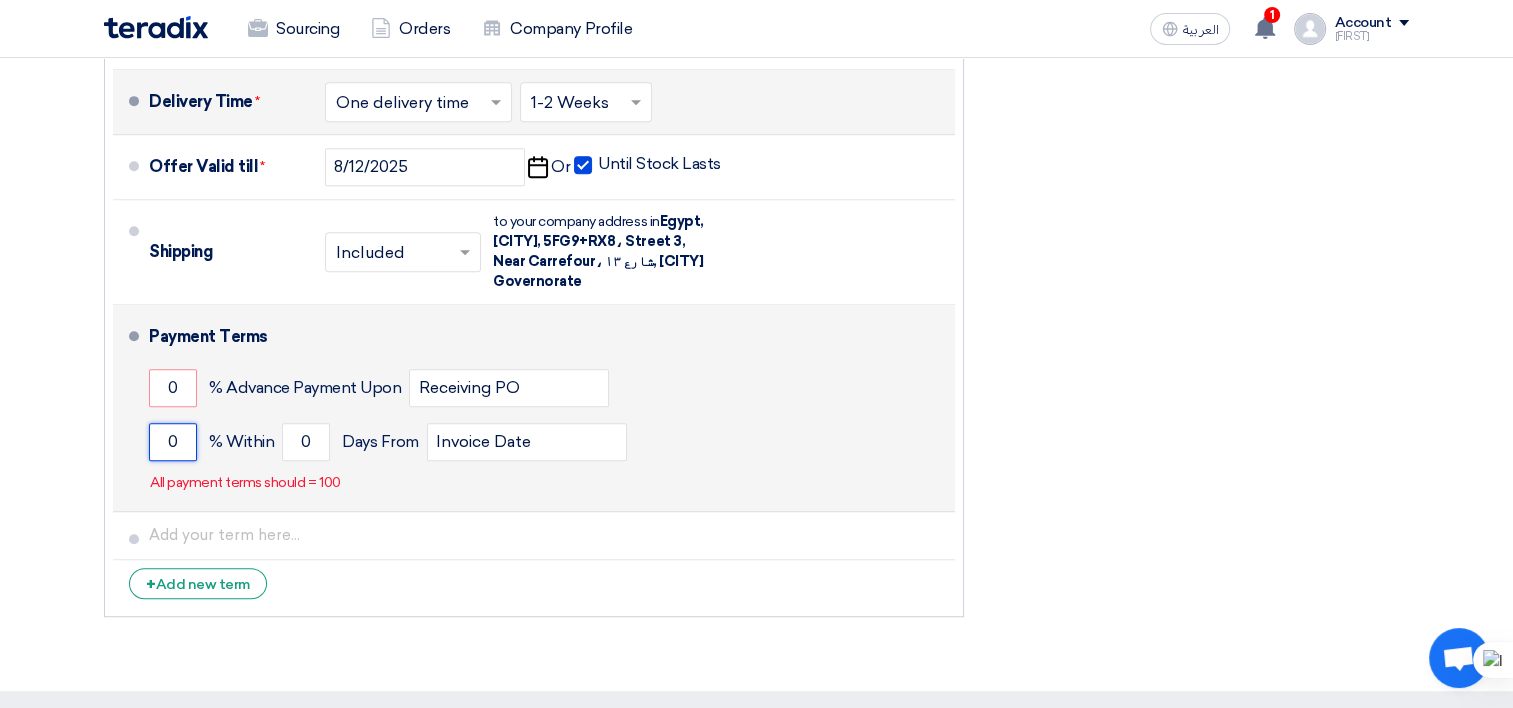 click on "0" 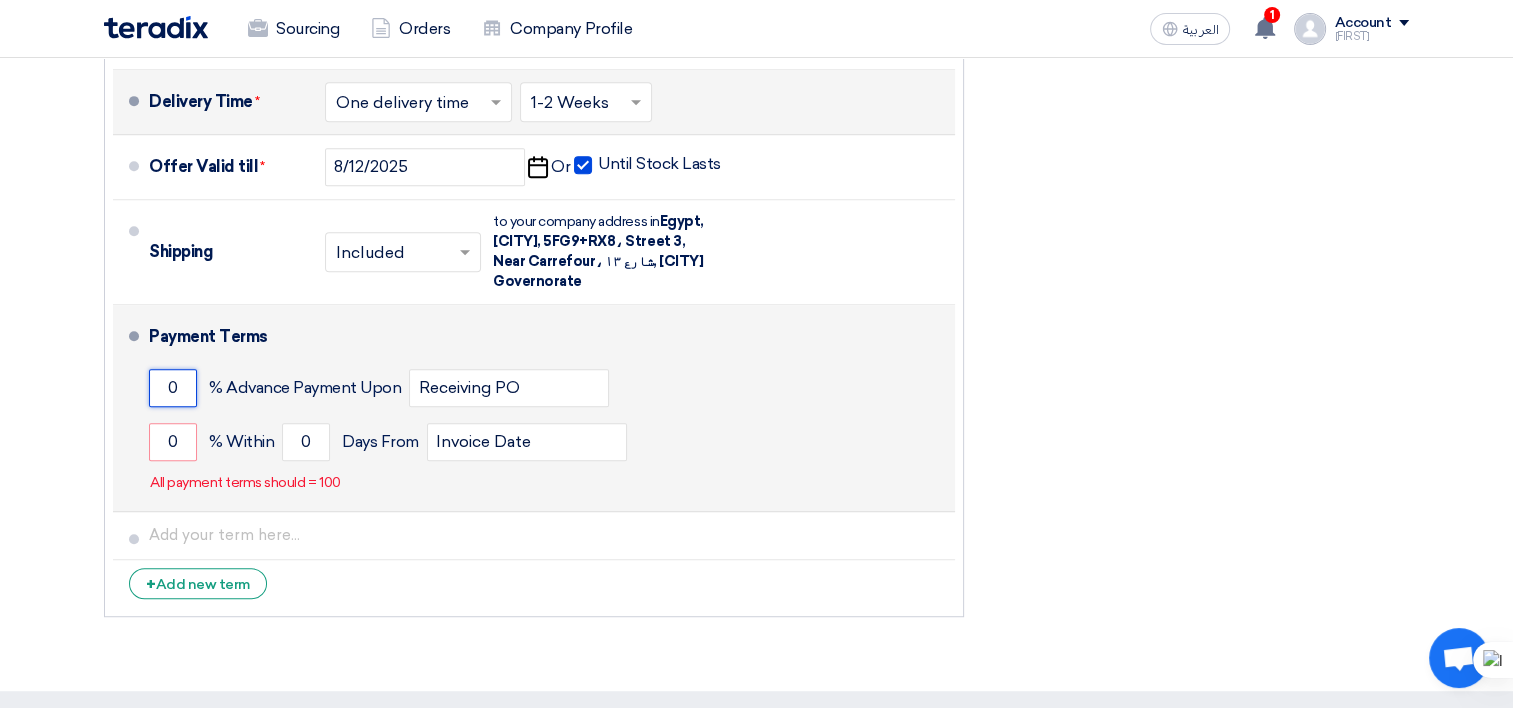 click on "0" 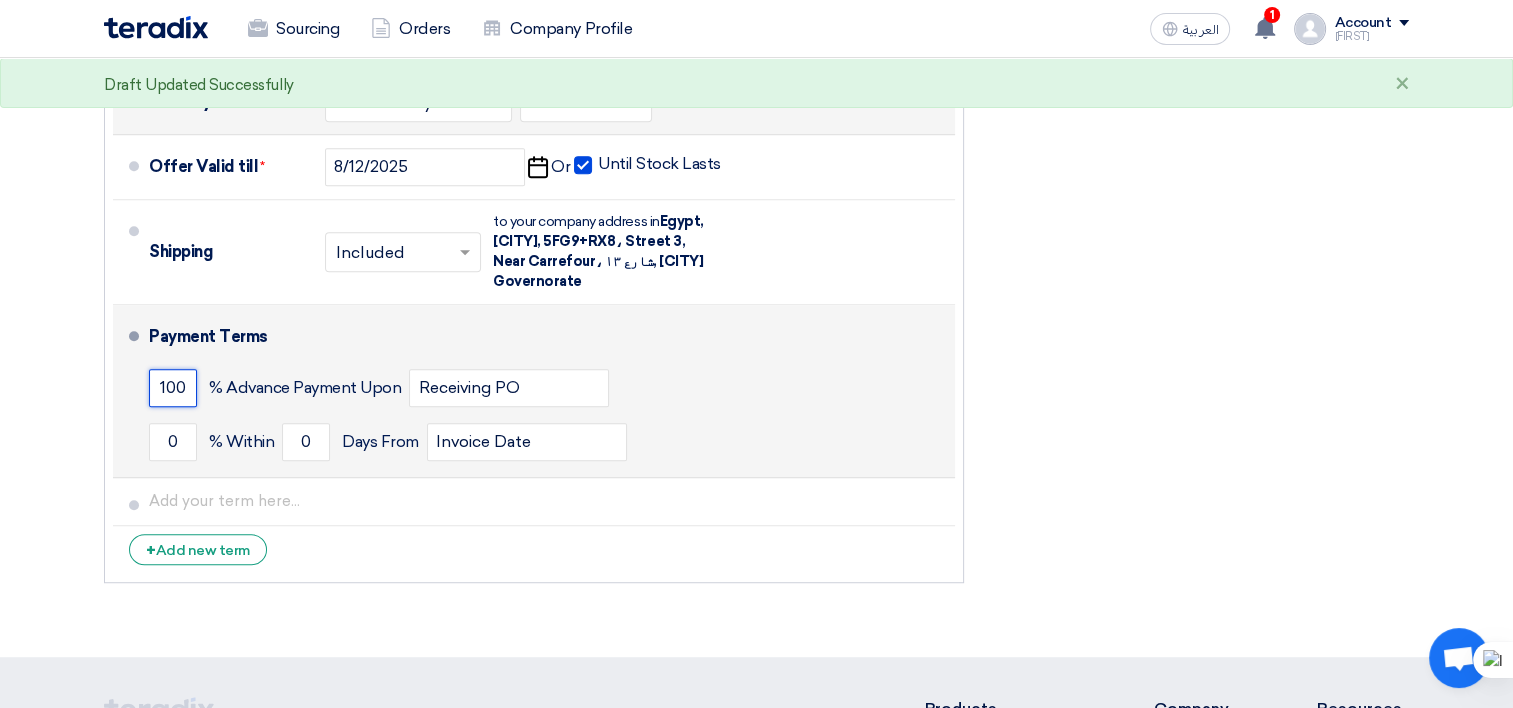 scroll, scrollTop: 0, scrollLeft: 0, axis: both 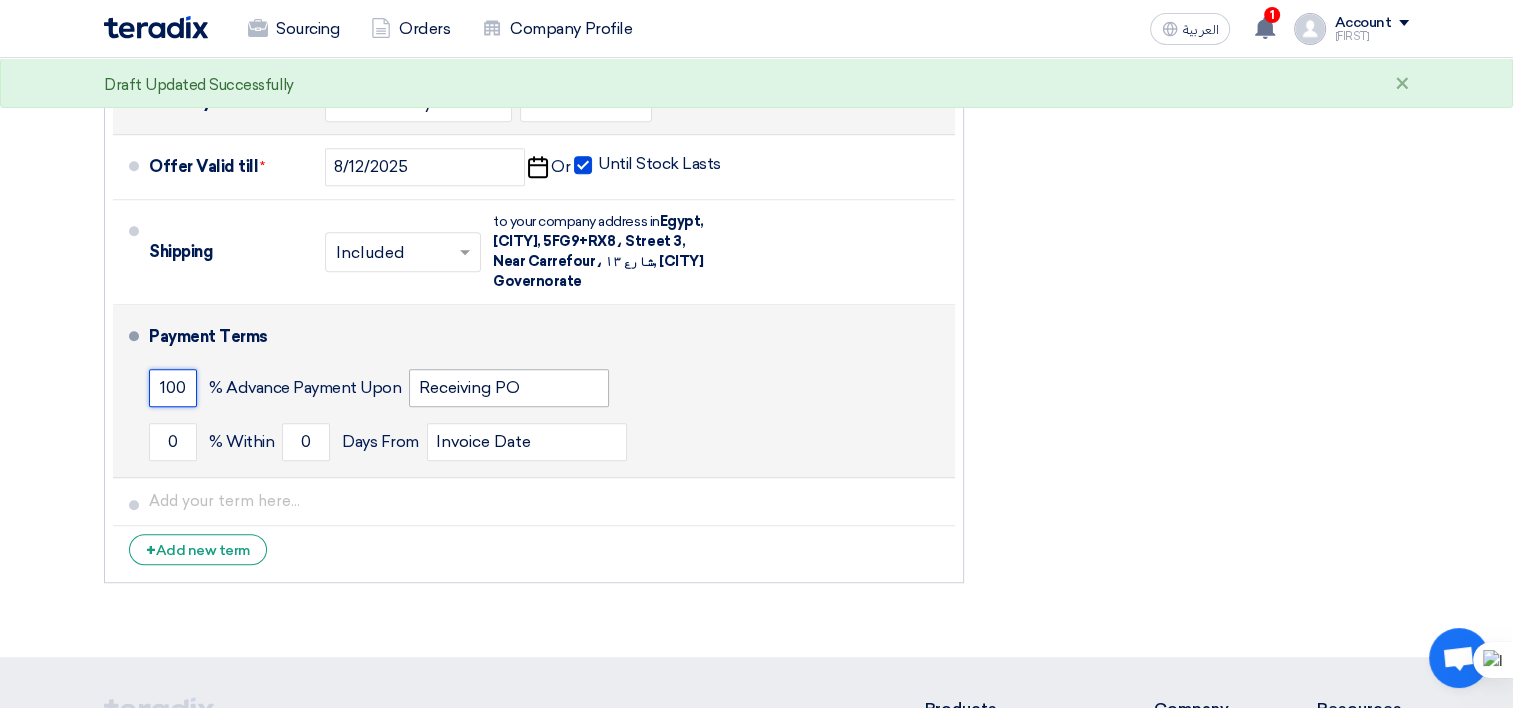 type on "100" 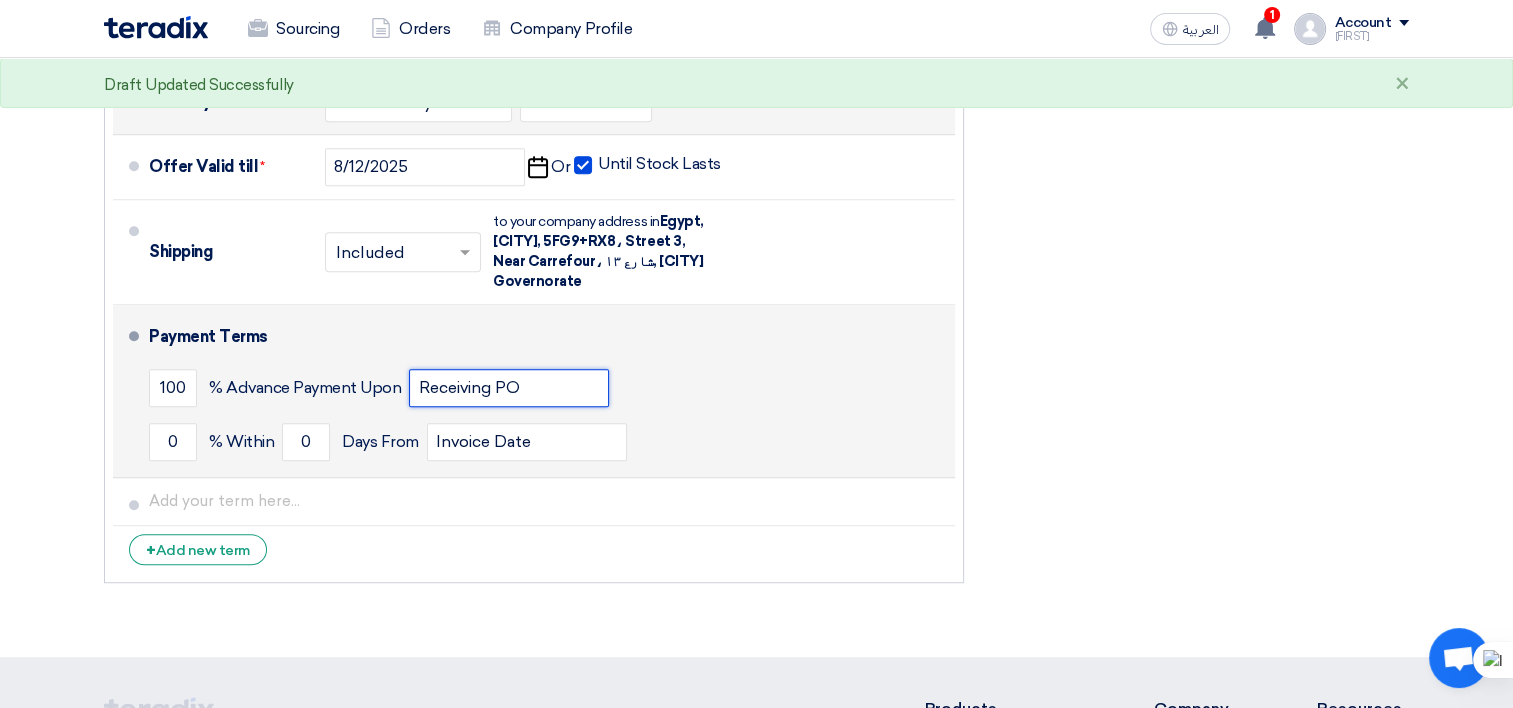 click on "Receiving PO" 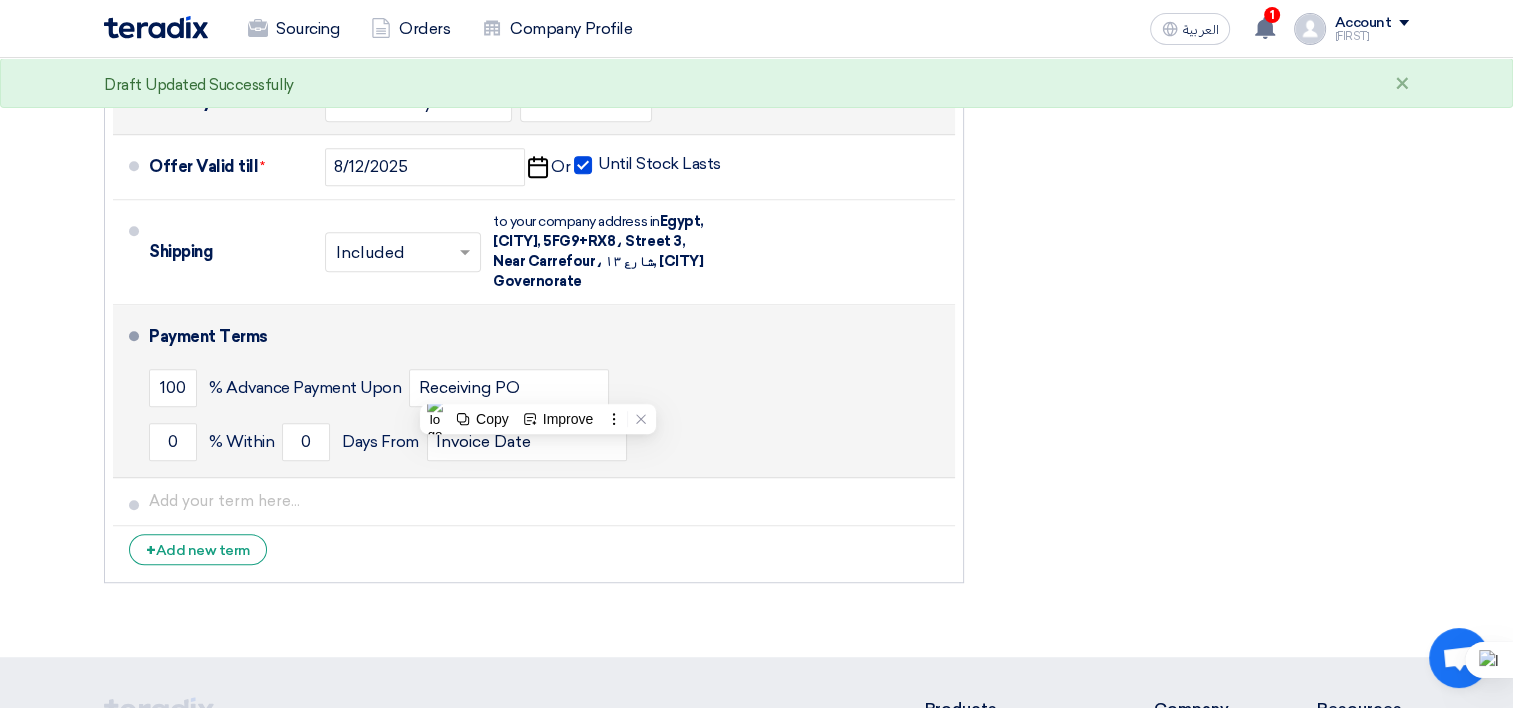 click on "100
% Advance Payment Upon
Receiving PO" 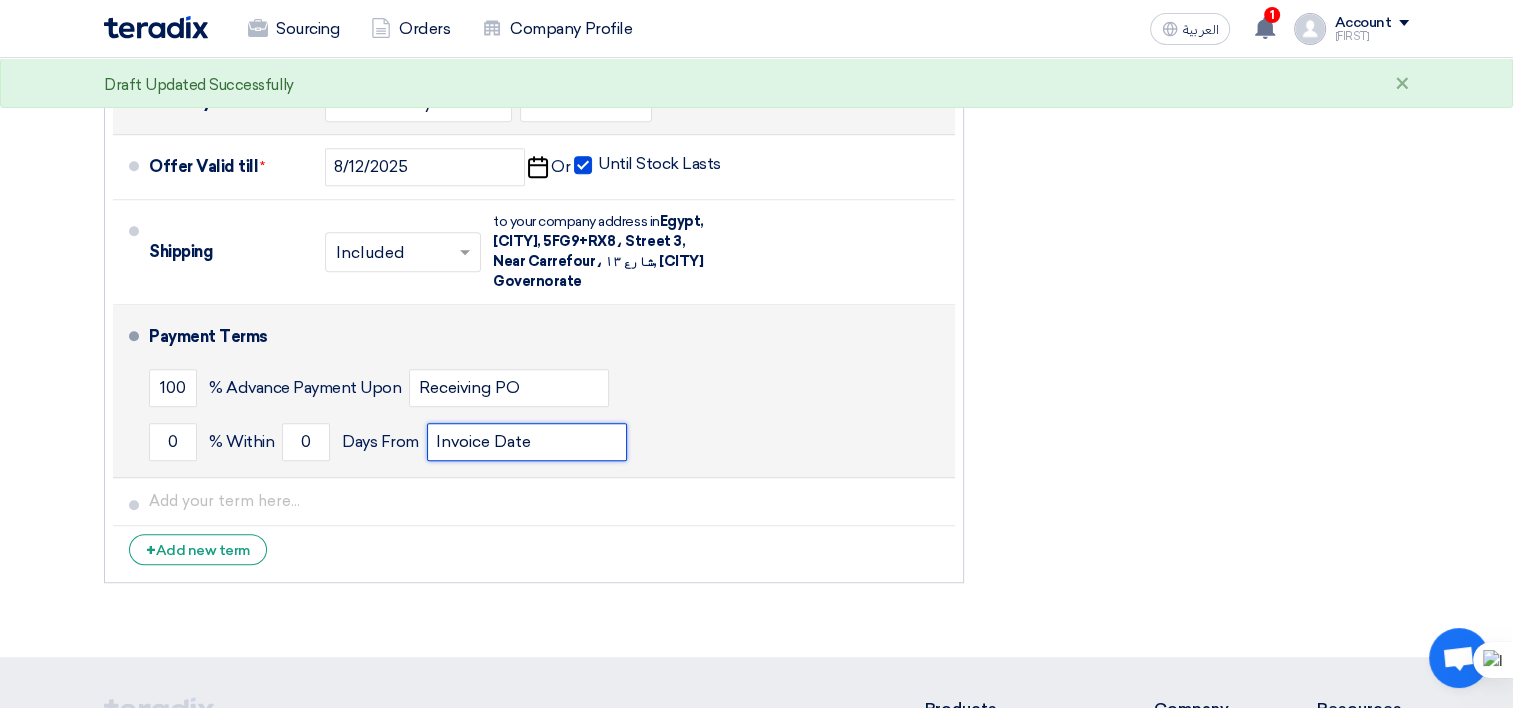 click on "Invoice Date" 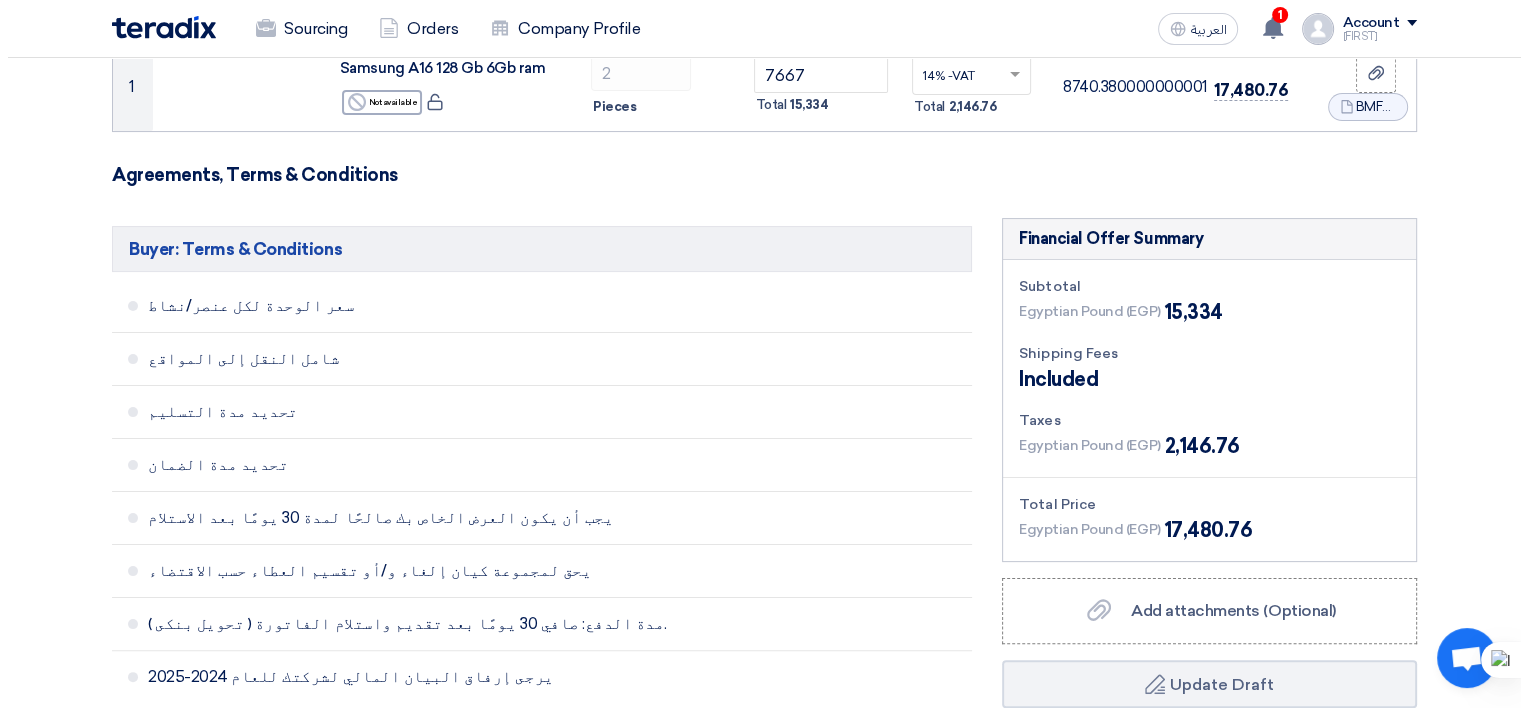 scroll, scrollTop: 700, scrollLeft: 0, axis: vertical 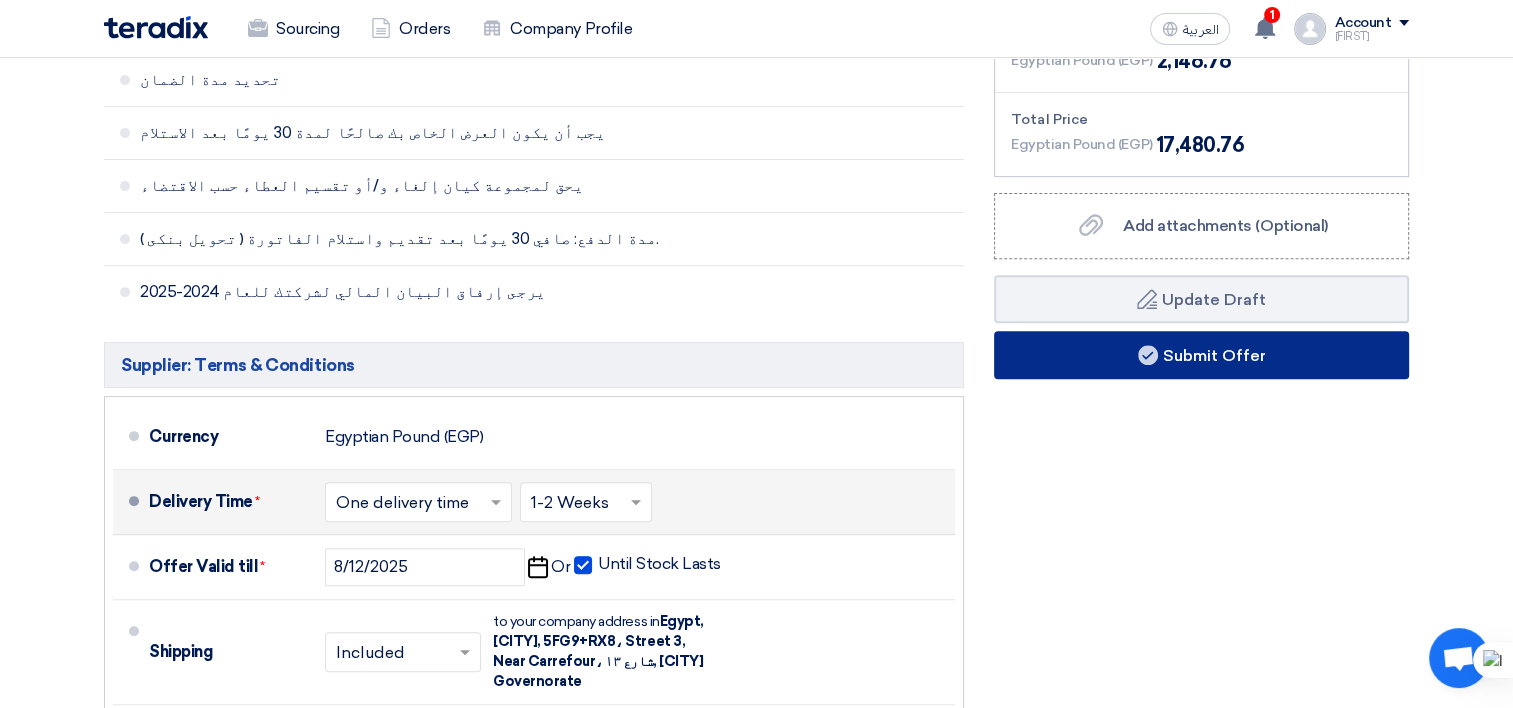 click on "Submit Offer" 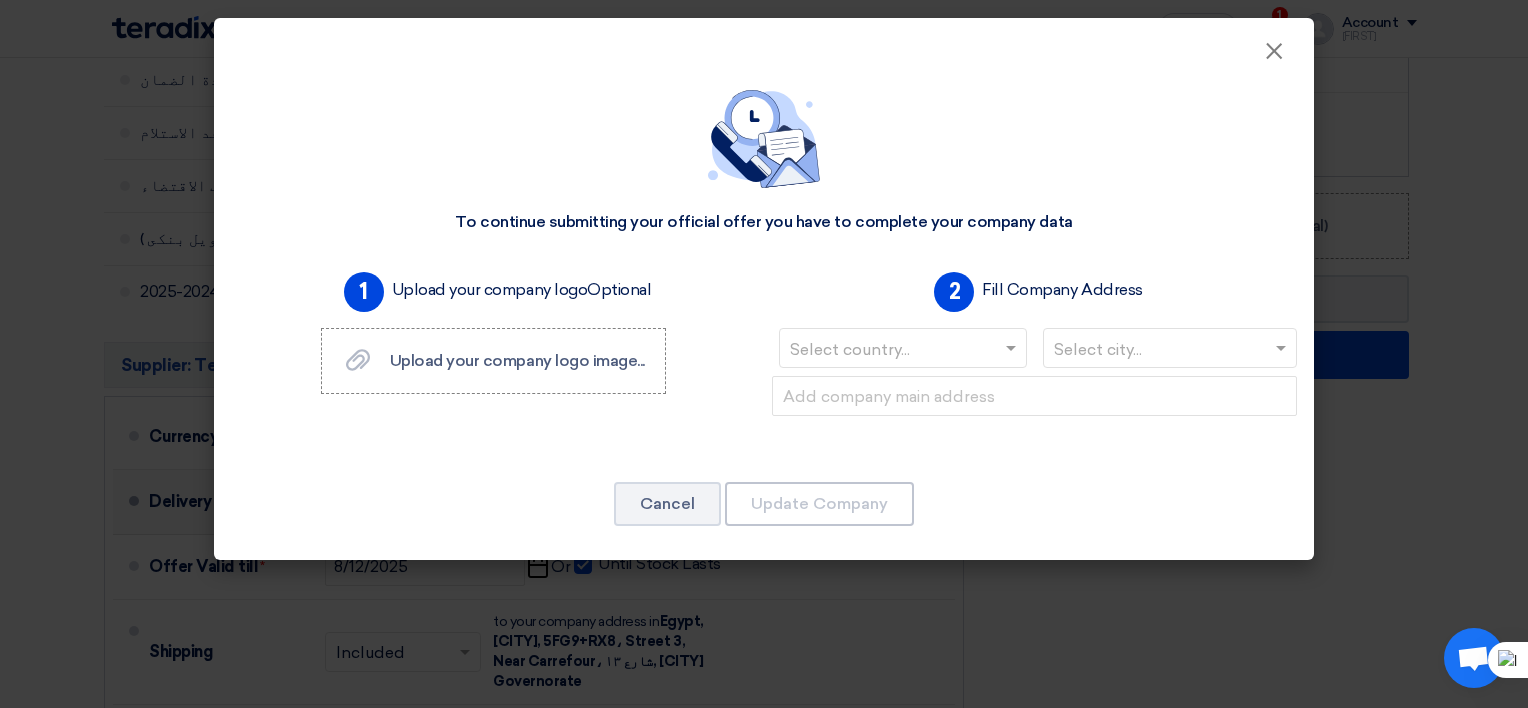 click 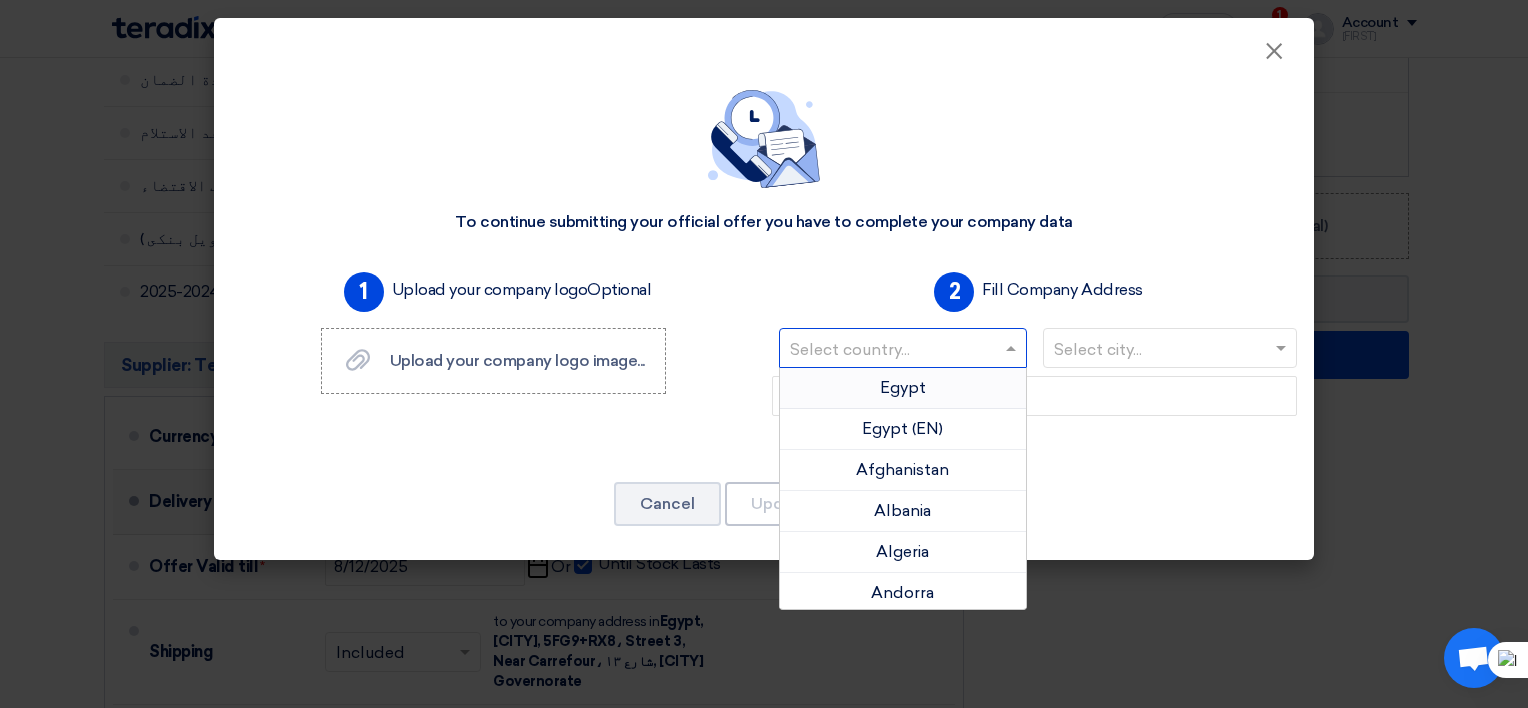 click on "Egypt" at bounding box center [903, 388] 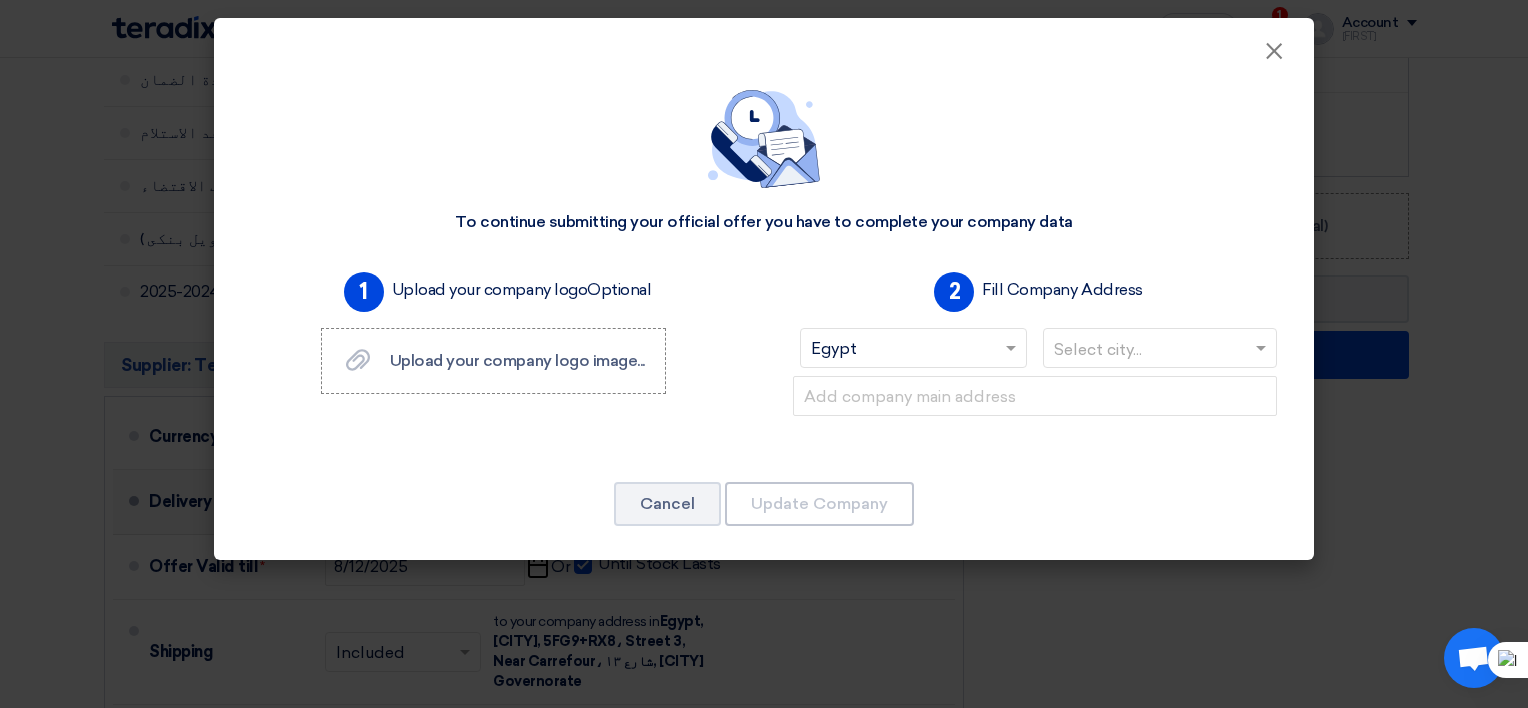 click 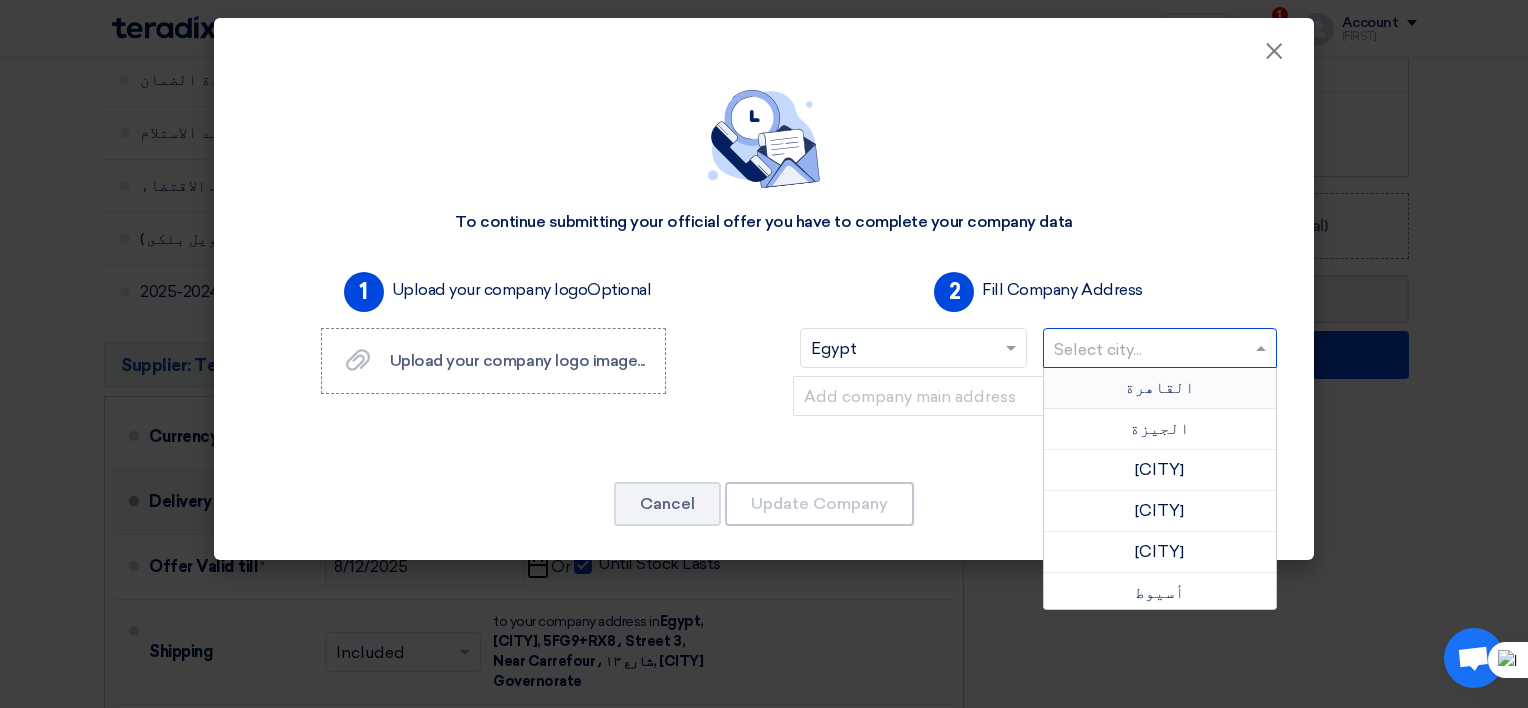 click on "القاهرة" at bounding box center (1160, 388) 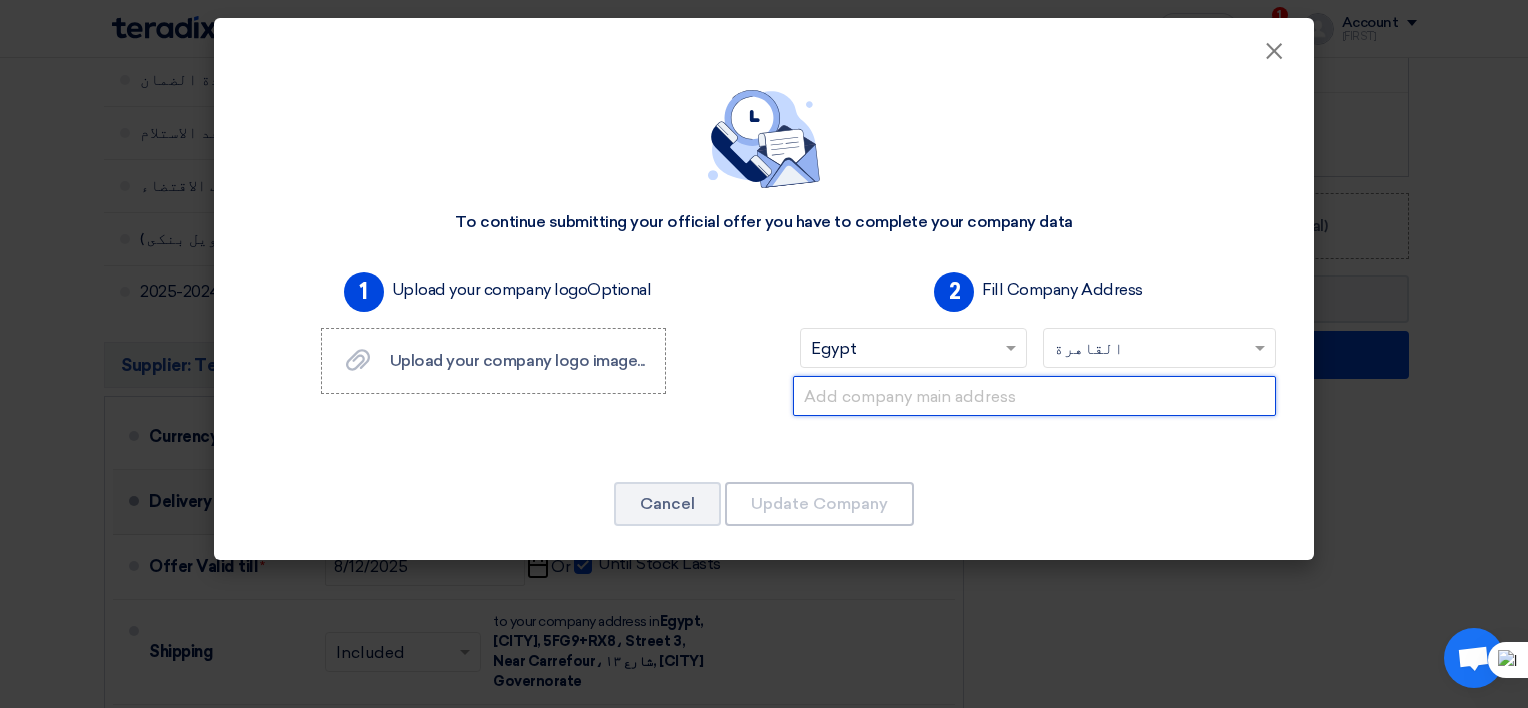 click 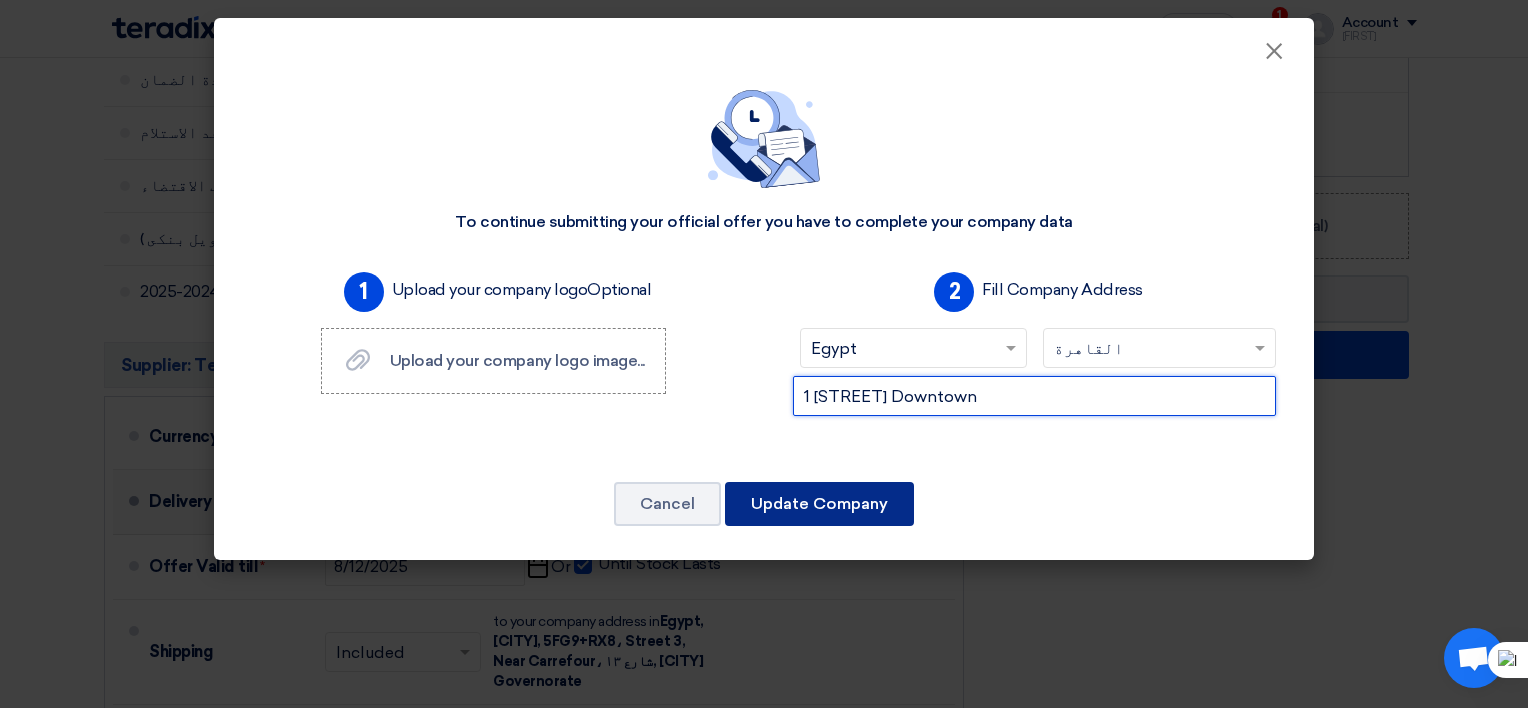 type on "1 [STREET] Downtown" 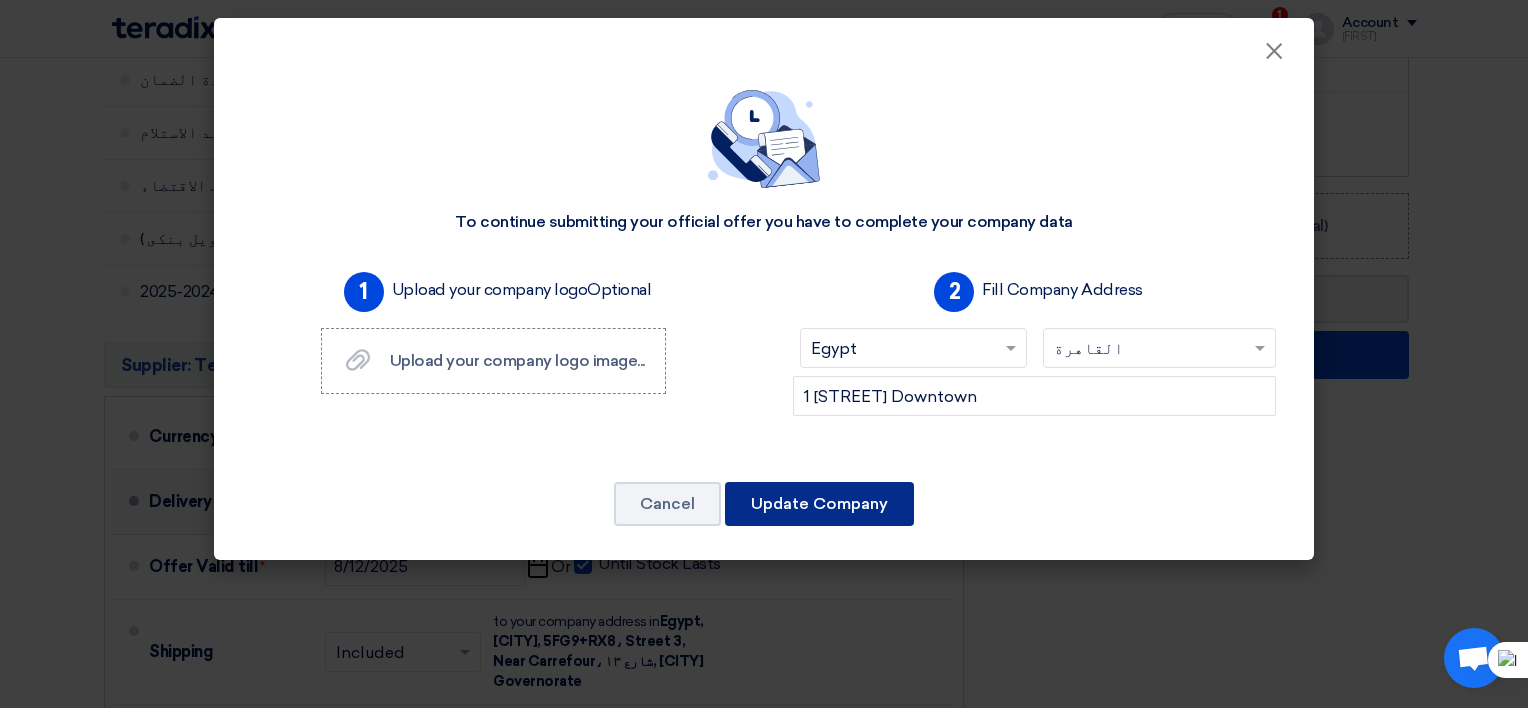 click on "Update Company" 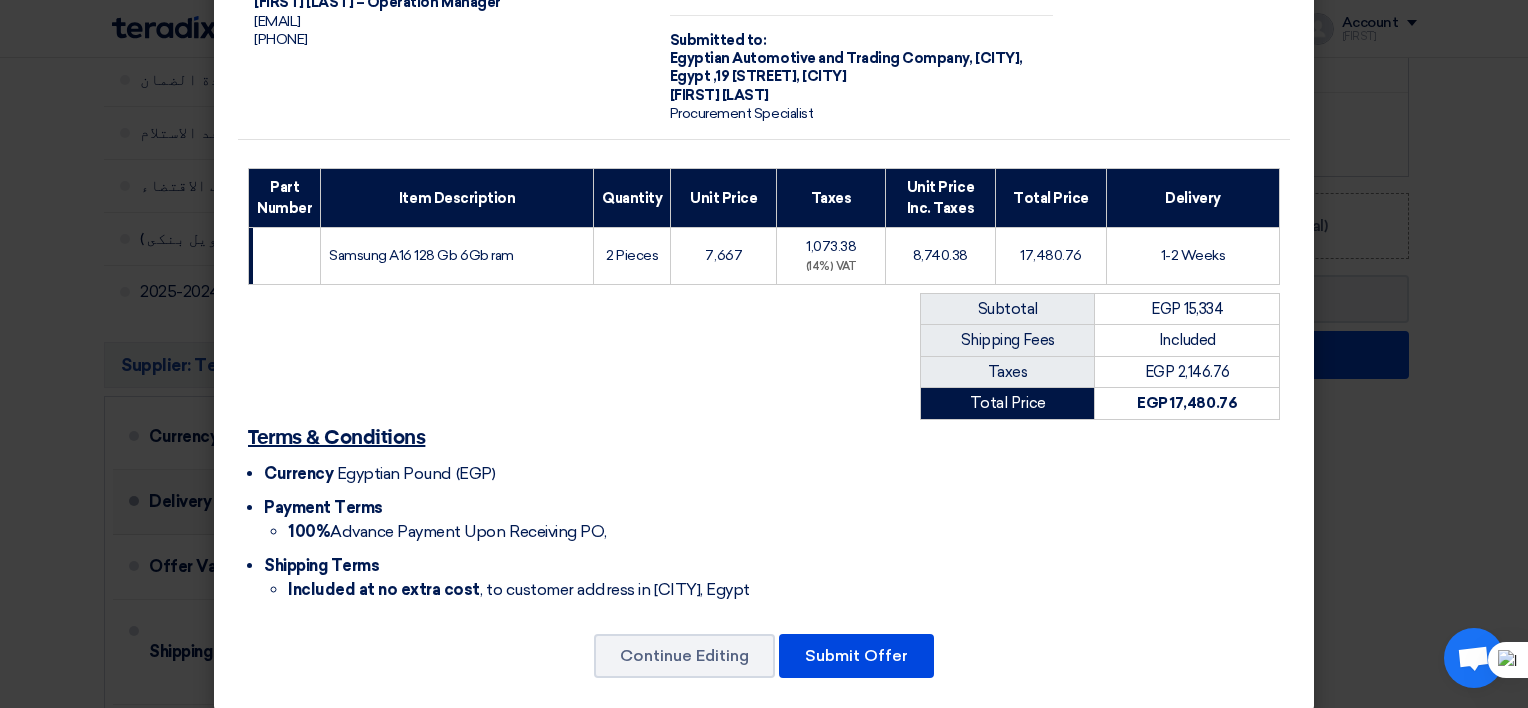 scroll, scrollTop: 158, scrollLeft: 0, axis: vertical 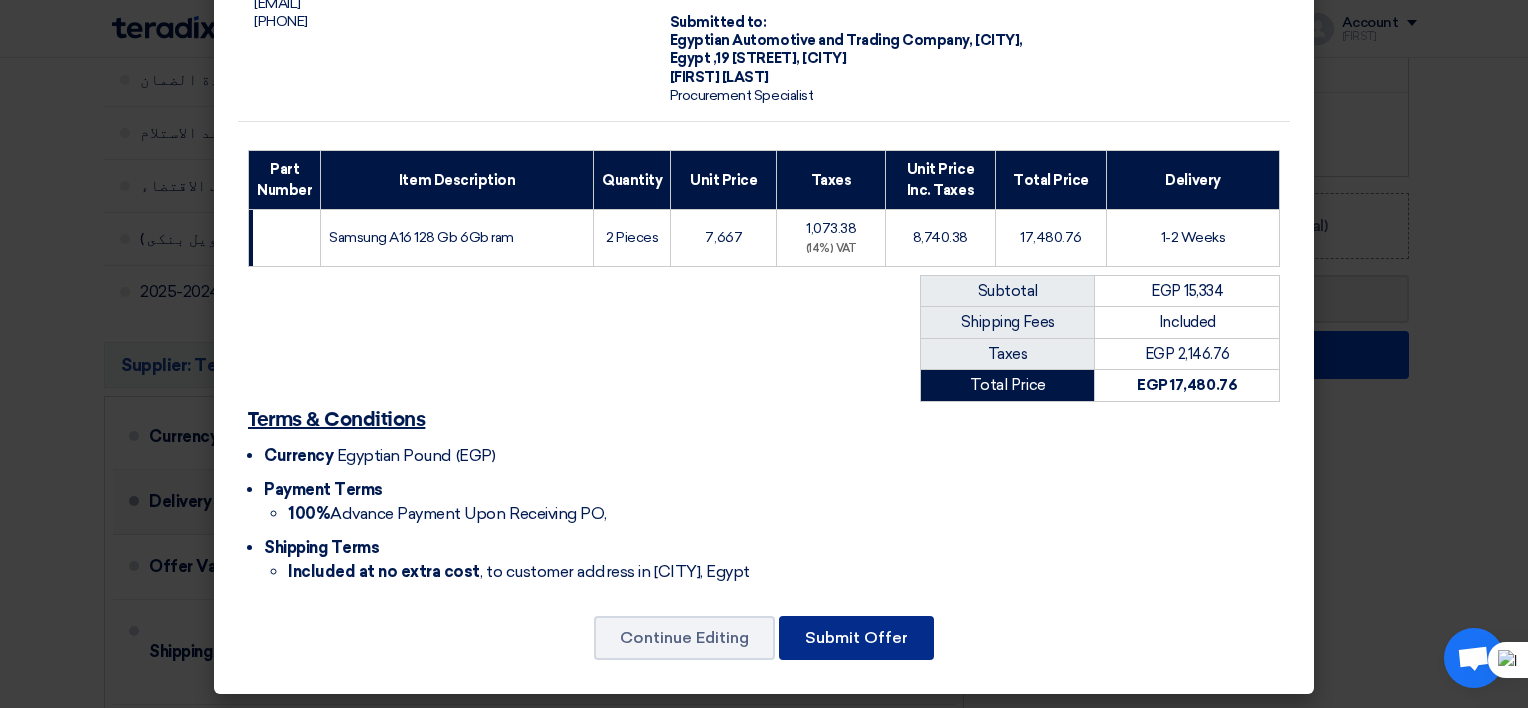 click on "Submit Offer" 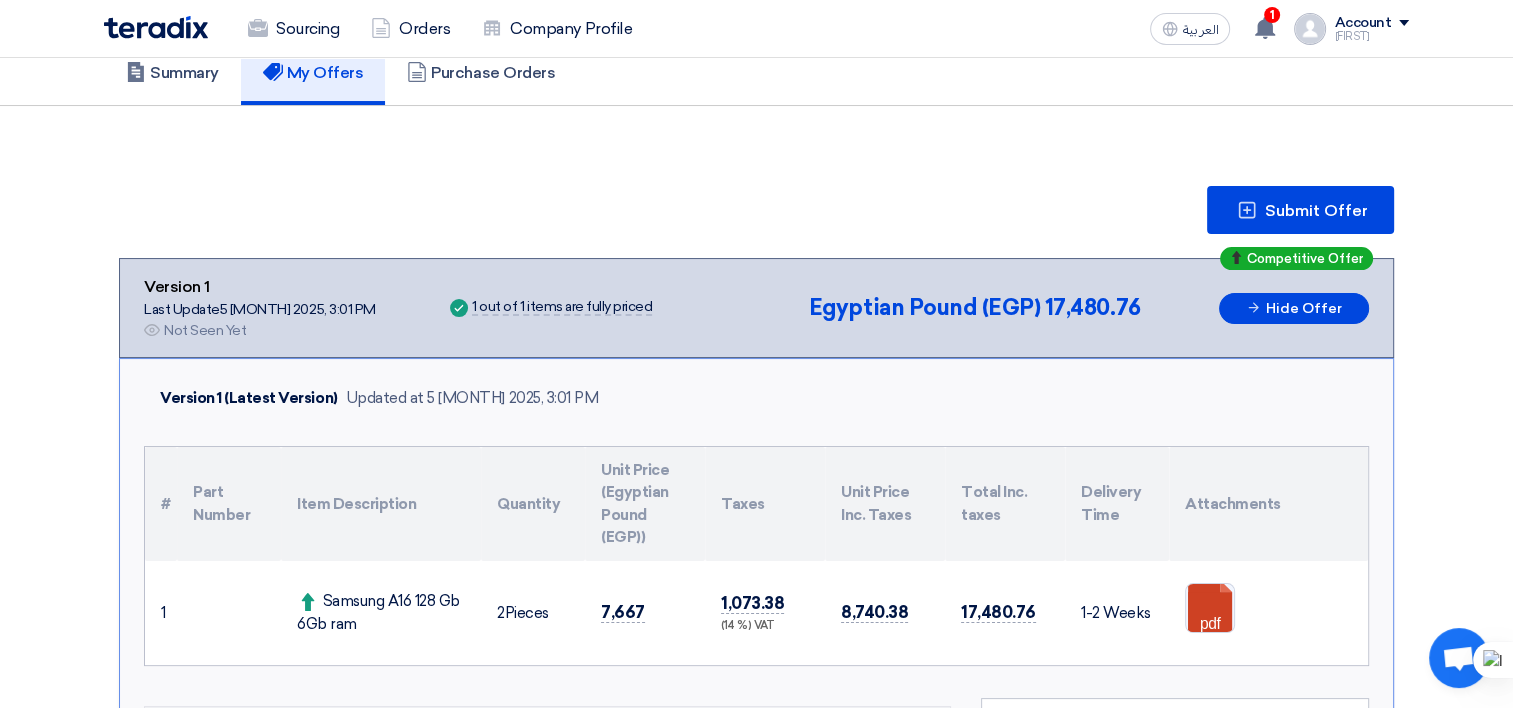 scroll, scrollTop: 0, scrollLeft: 0, axis: both 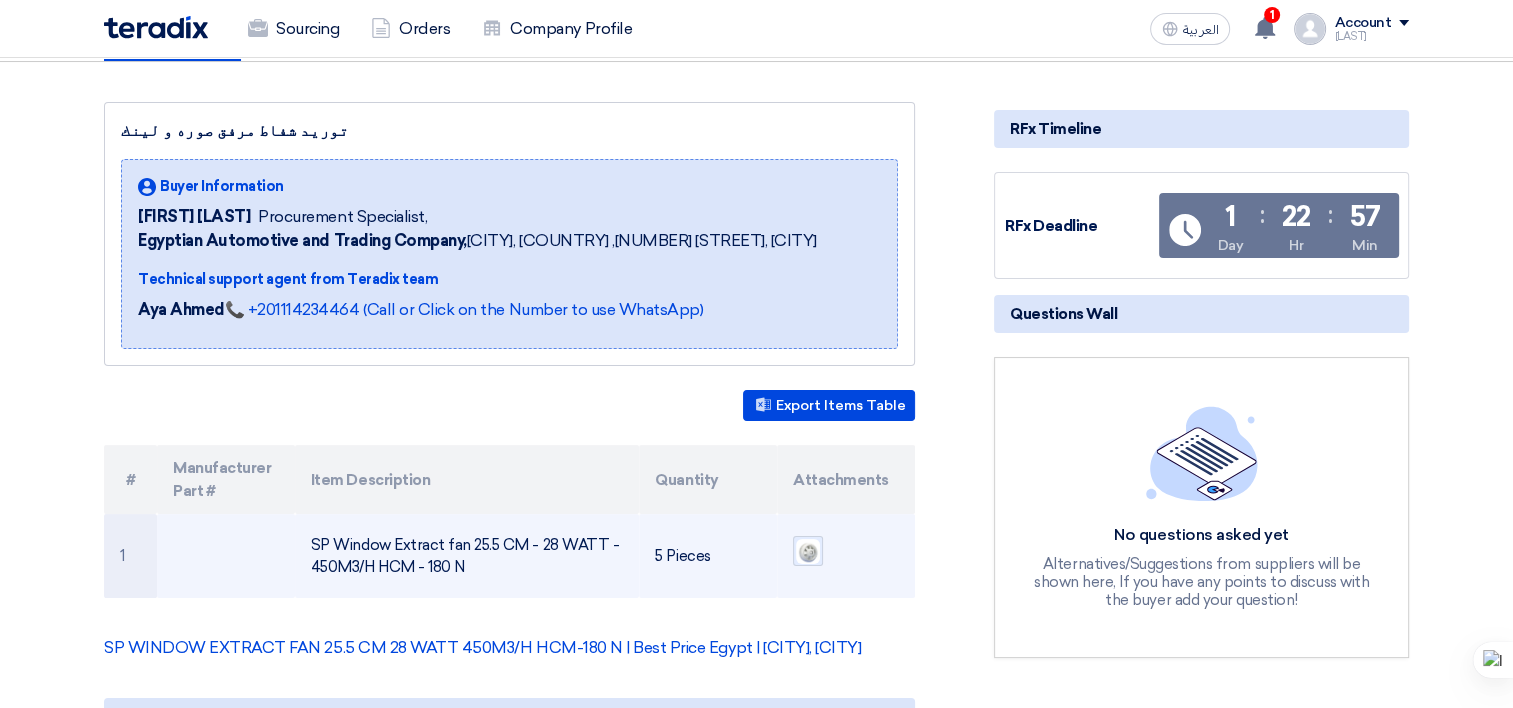 click 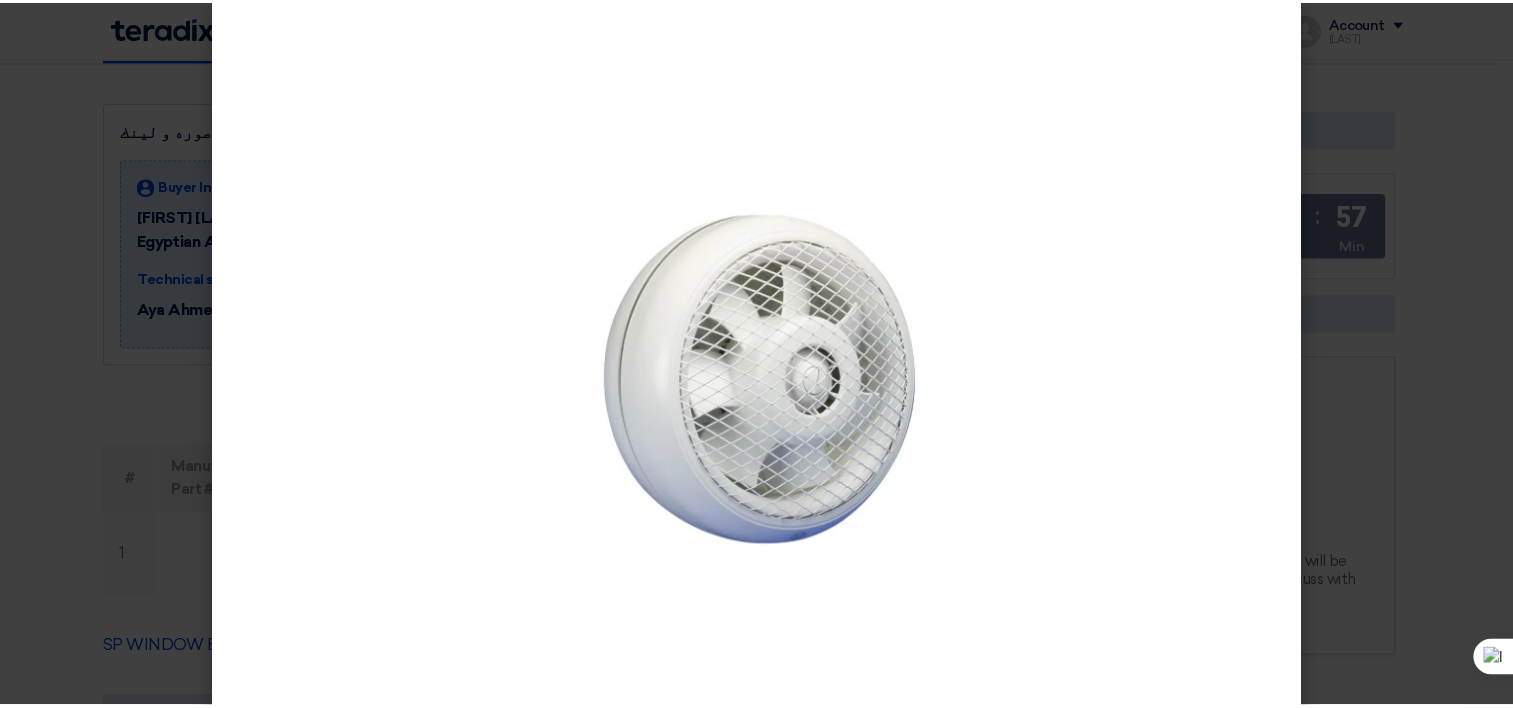 scroll, scrollTop: 0, scrollLeft: 0, axis: both 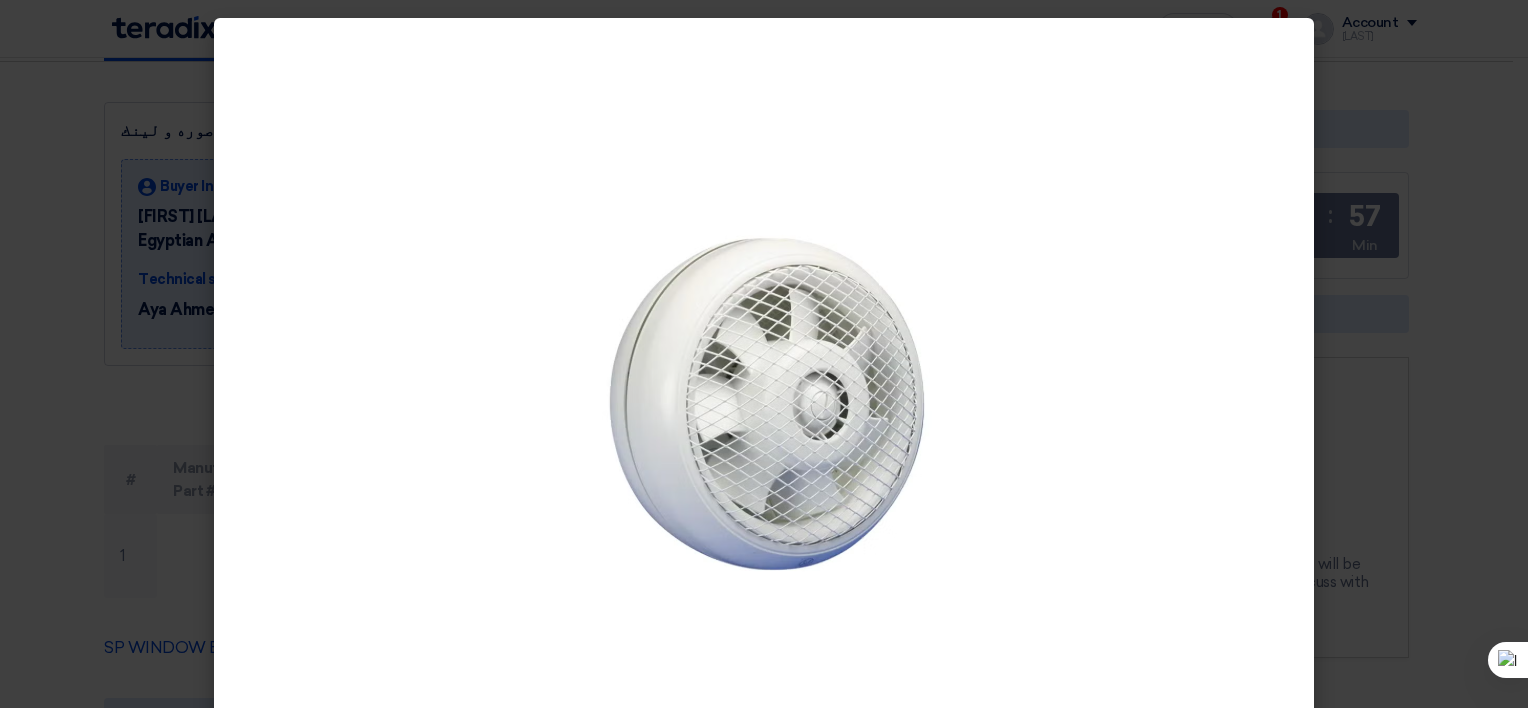 click 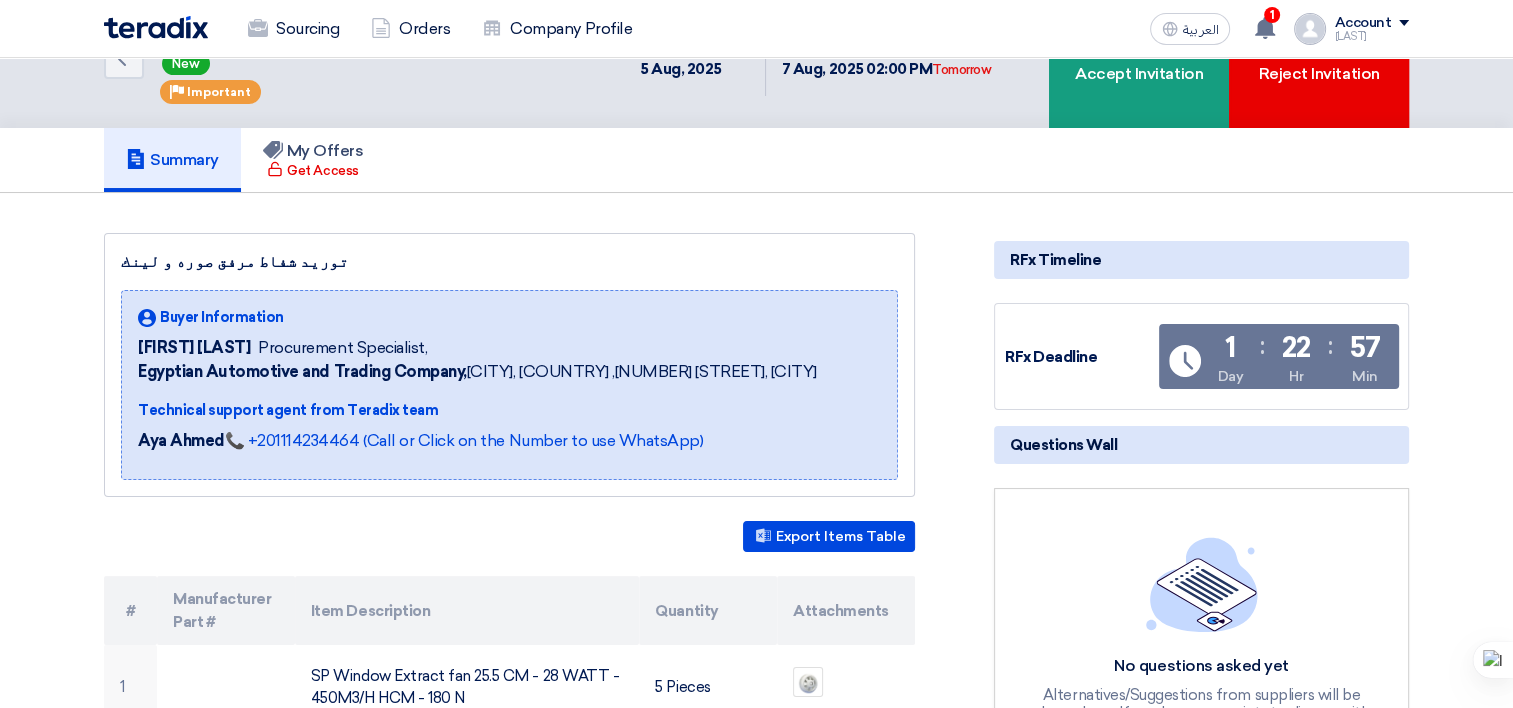 scroll, scrollTop: 0, scrollLeft: 0, axis: both 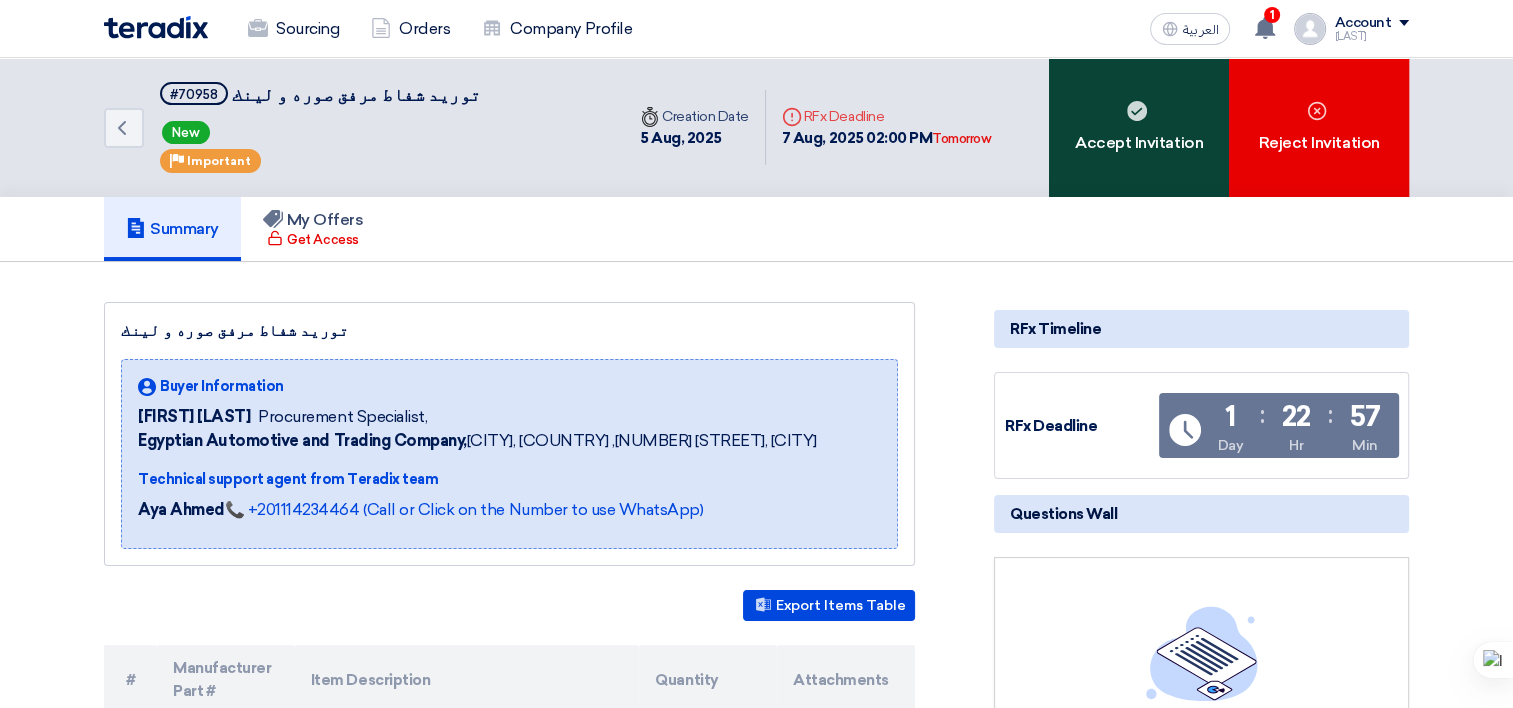 click on "Accept Invitation" 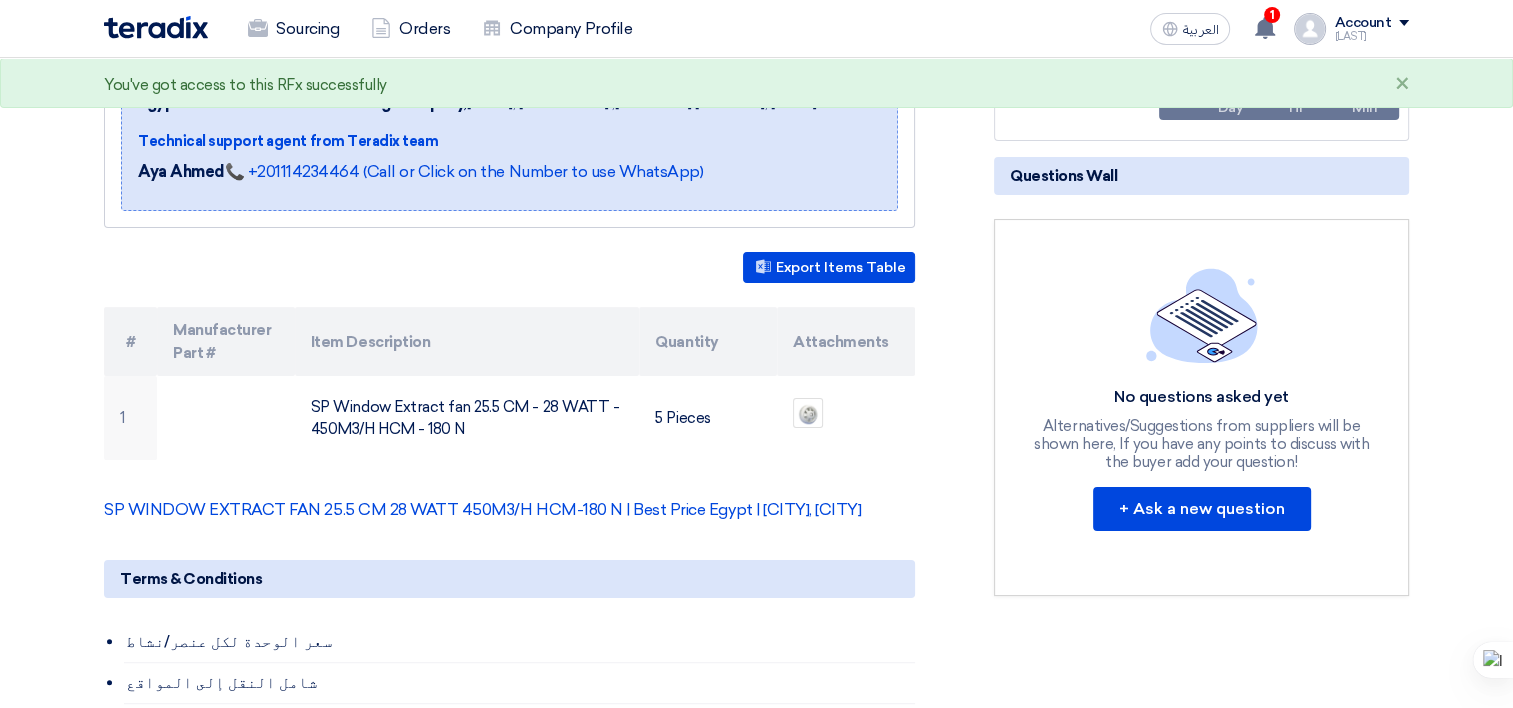 scroll, scrollTop: 400, scrollLeft: 0, axis: vertical 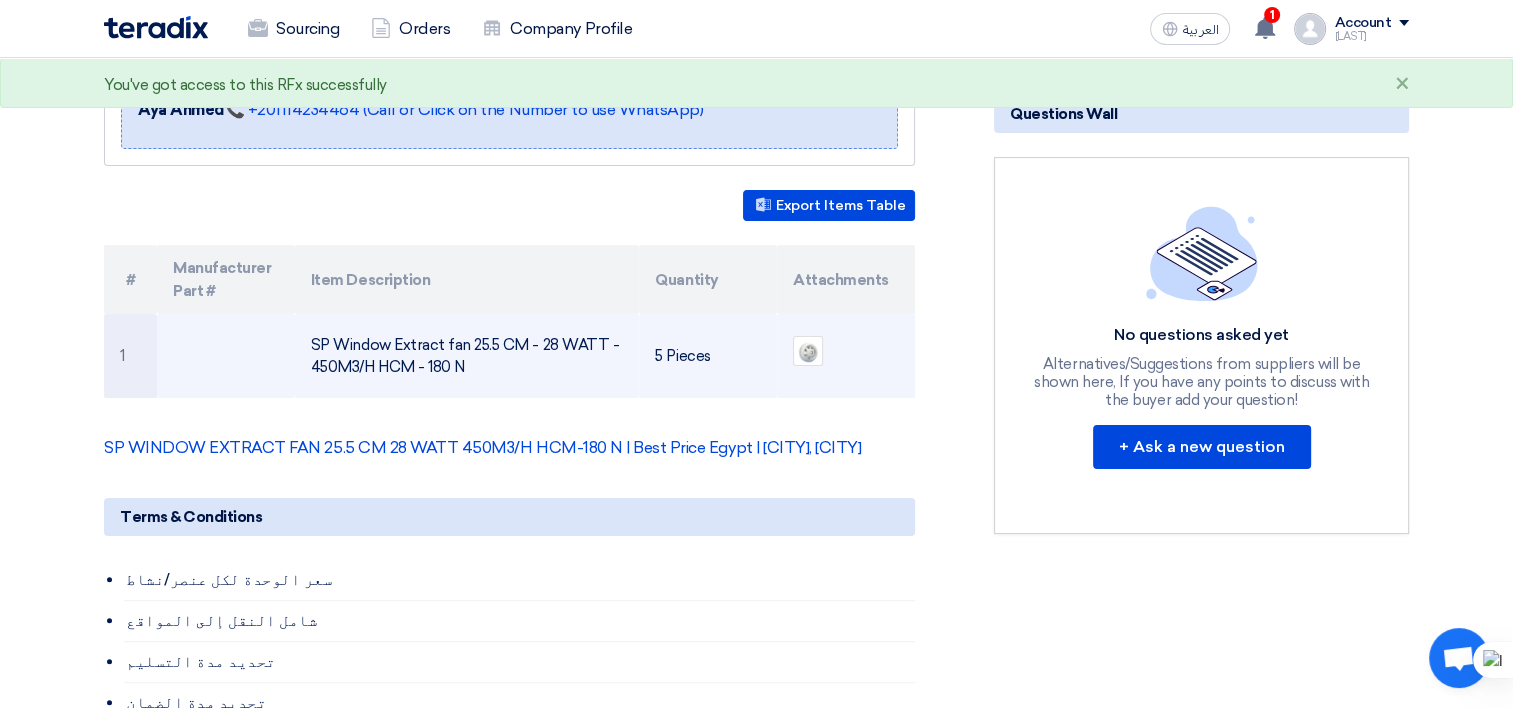 drag, startPoint x: 468, startPoint y: 359, endPoint x: 312, endPoint y: 336, distance: 157.6864 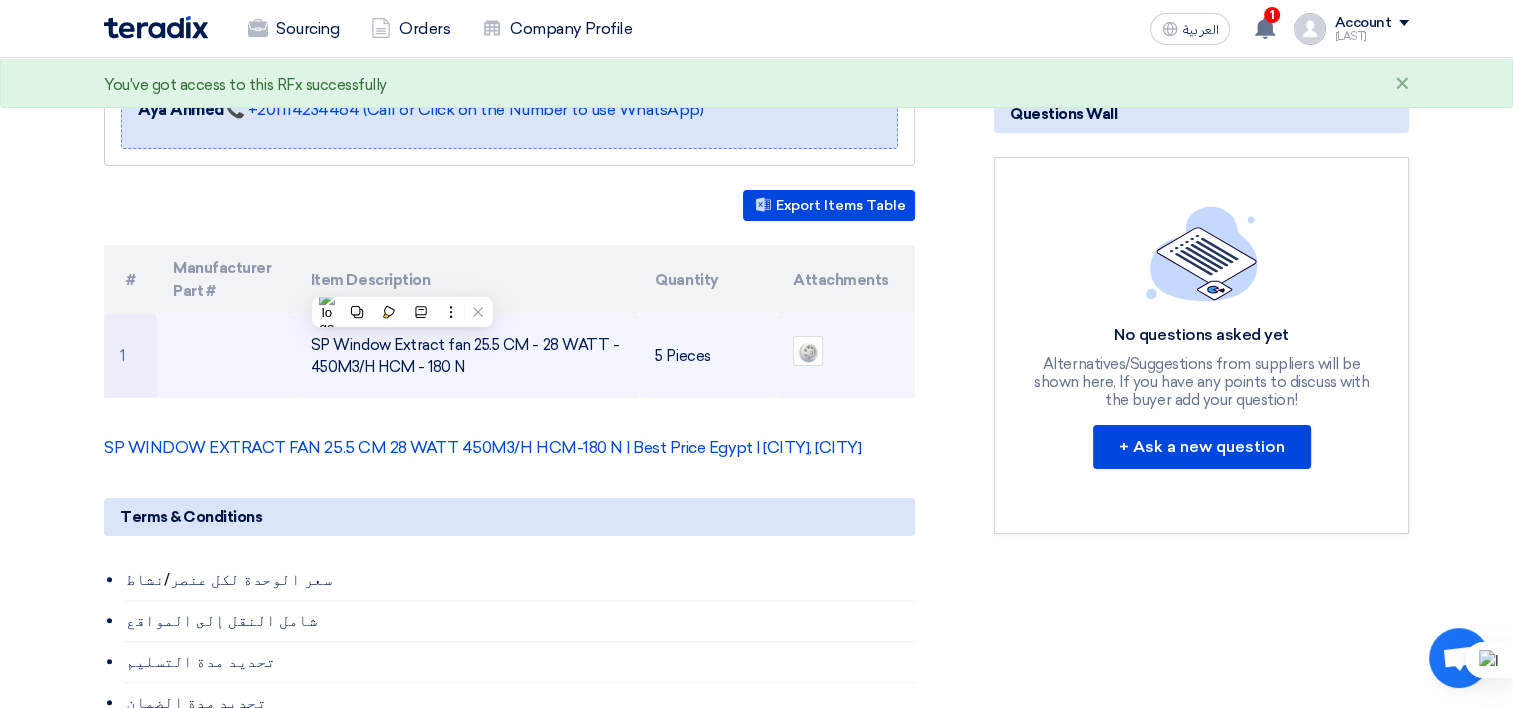 copy on "SP Window Extract fan 25.5 CM - 28 WATT - 450M3/H HCM - 180 N" 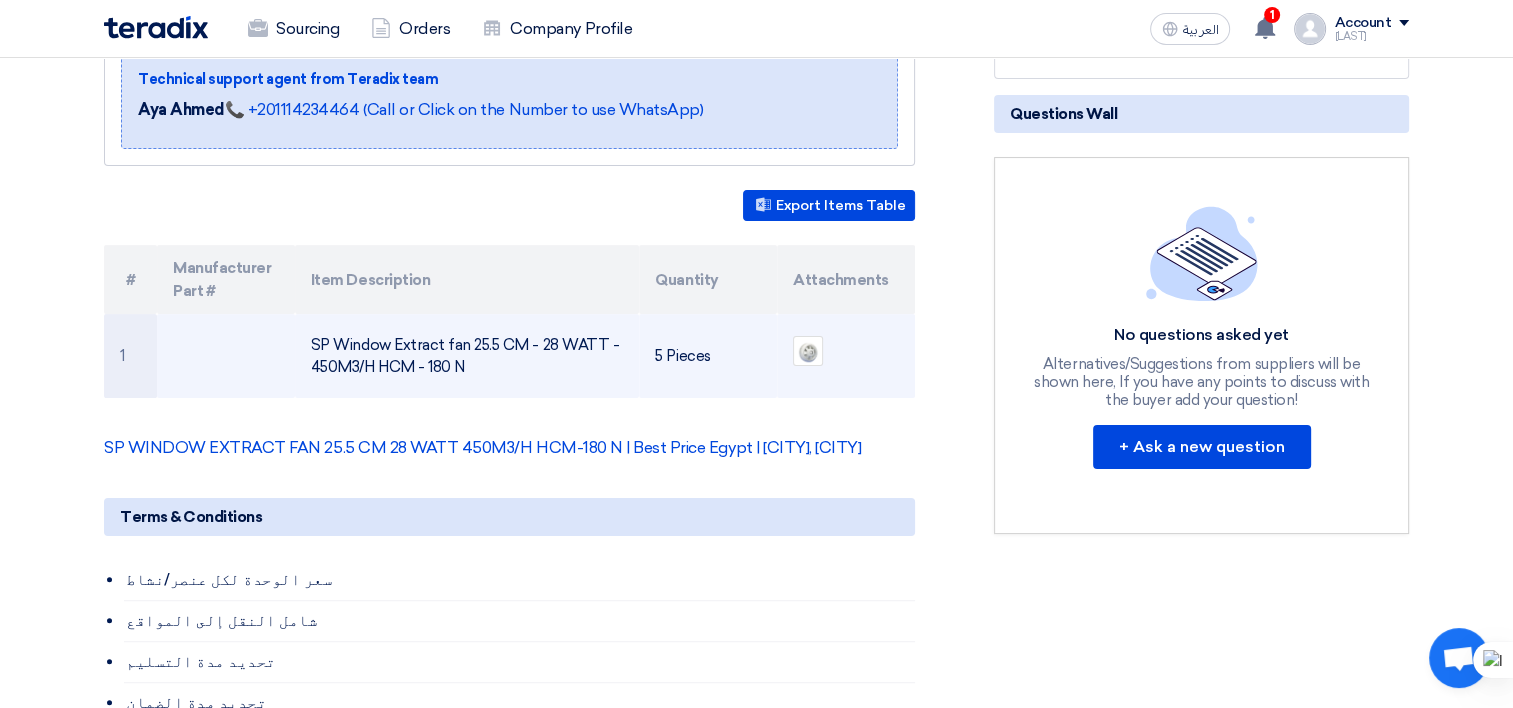 copy on "SP Window Extract fan 25.5 CM - 28 WATT - 450M3/H HCM - 180 N" 